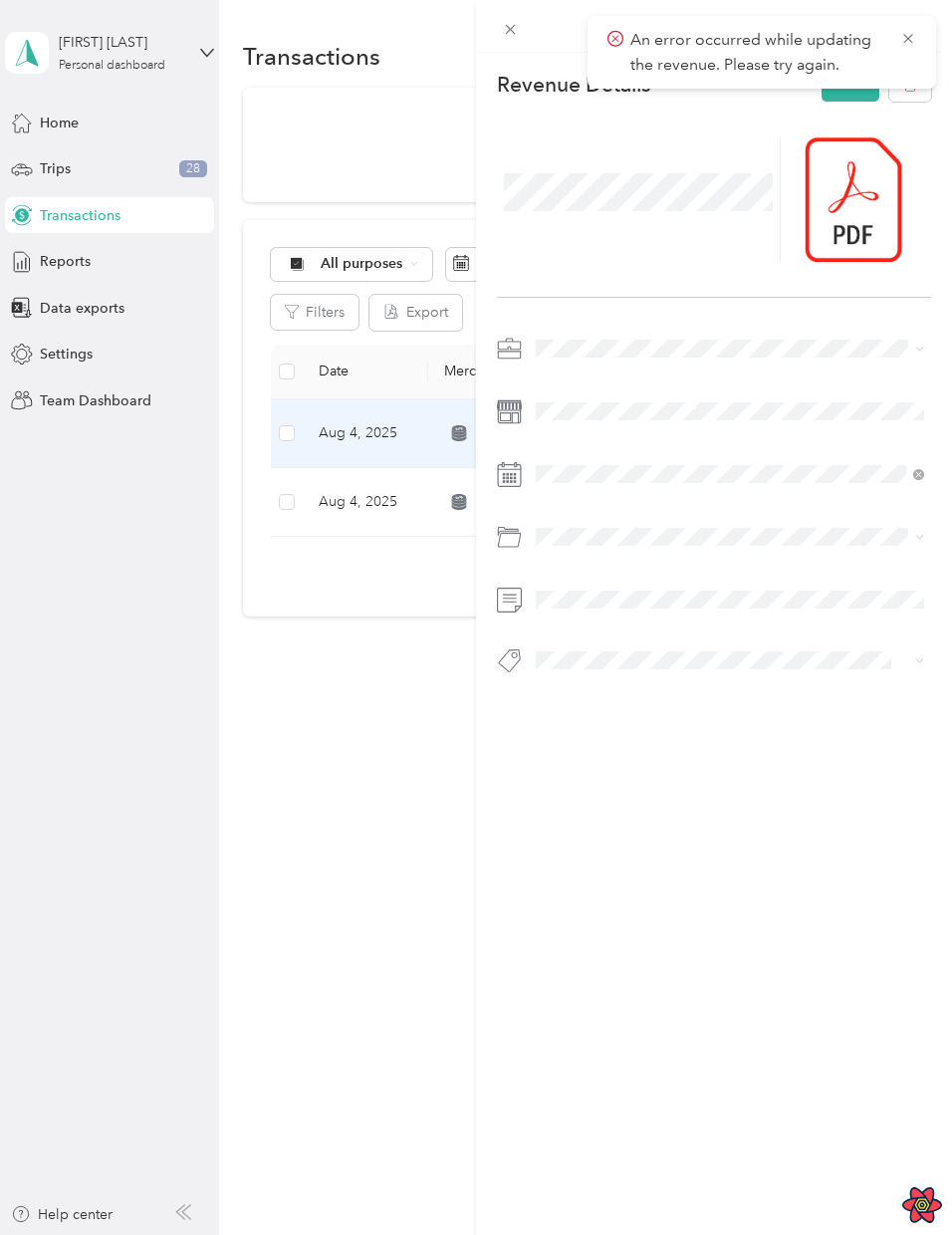 scroll, scrollTop: 0, scrollLeft: 0, axis: both 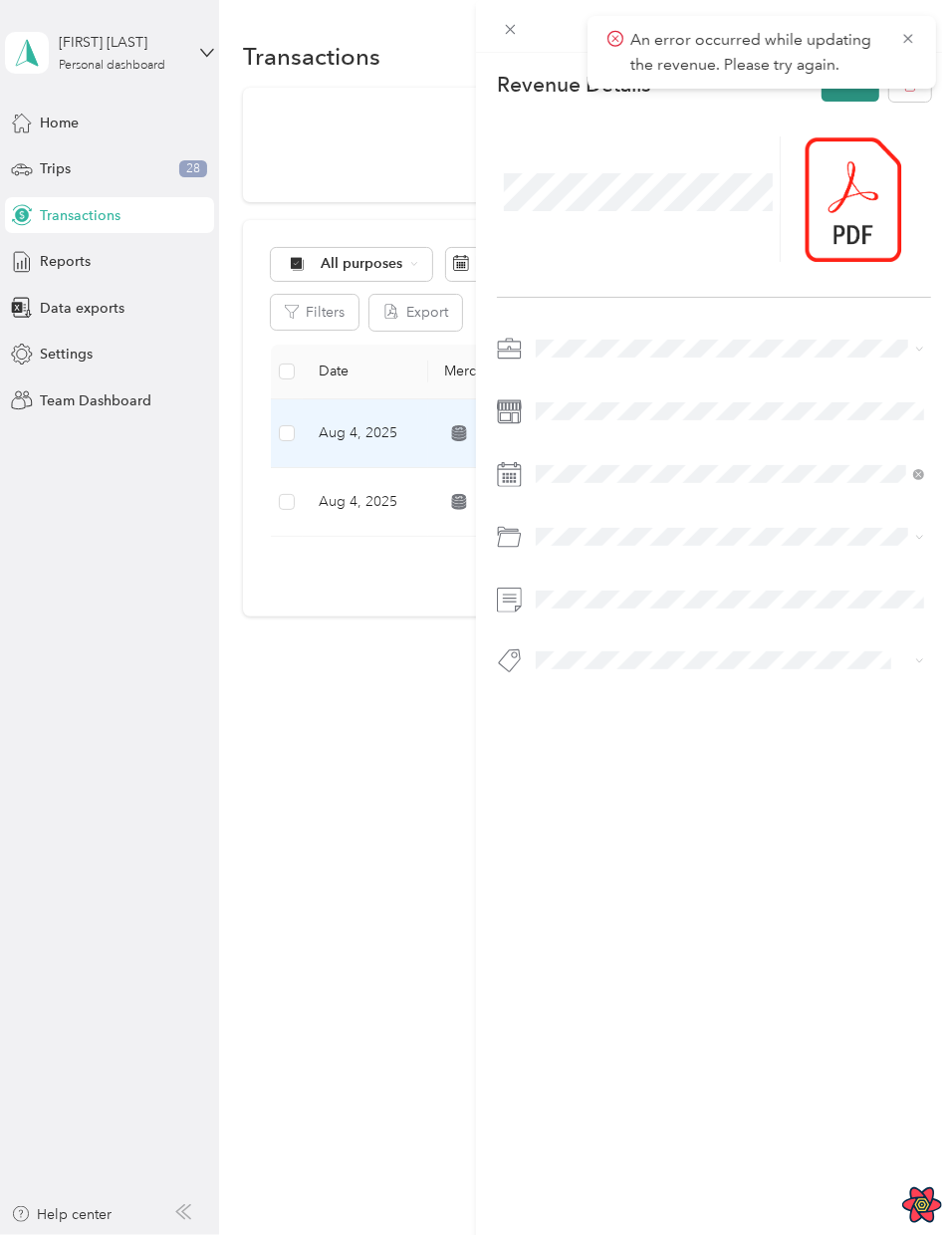 click on "Save" at bounding box center (850, 84) 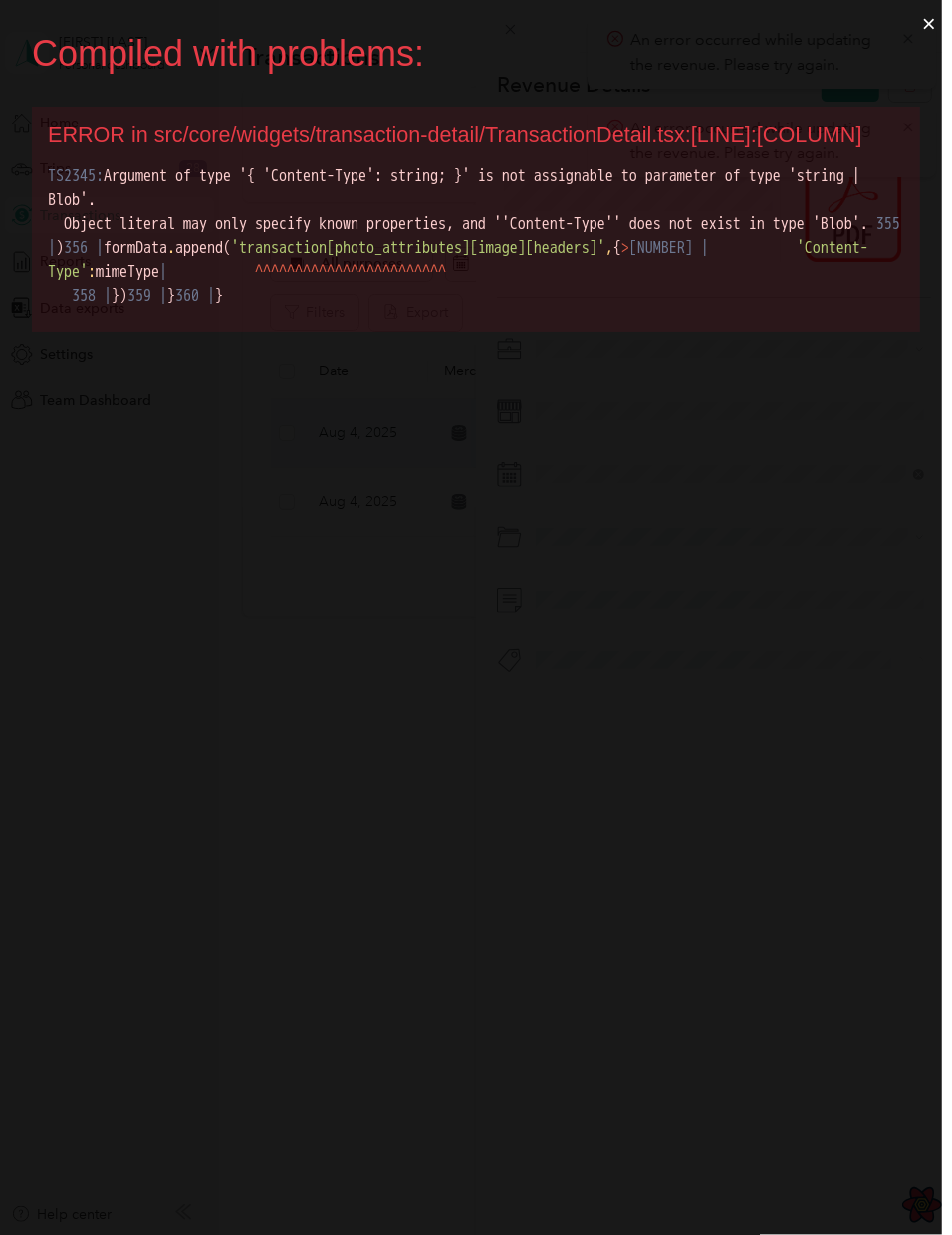 scroll, scrollTop: 0, scrollLeft: 0, axis: both 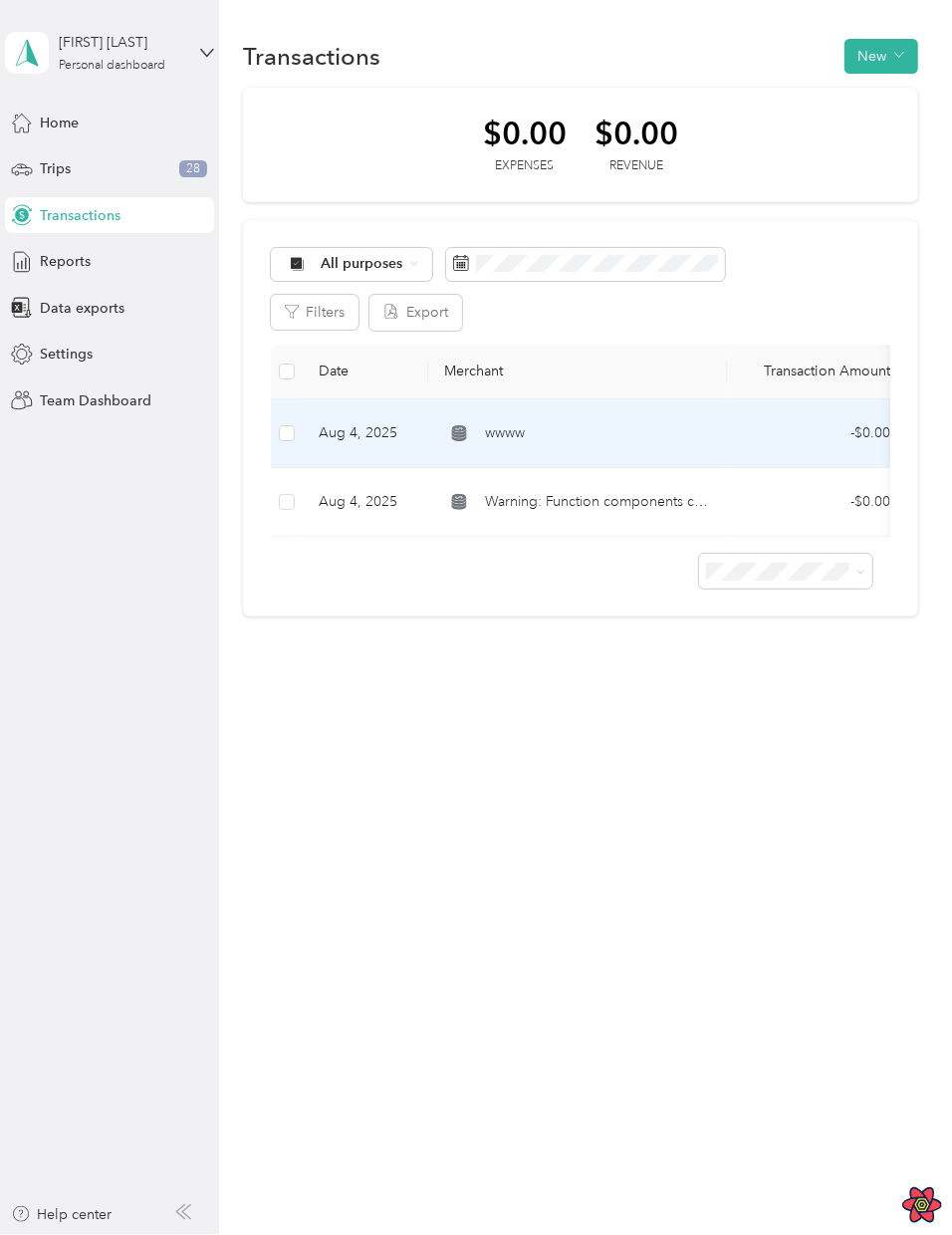 click on "wwww" at bounding box center (578, 433) 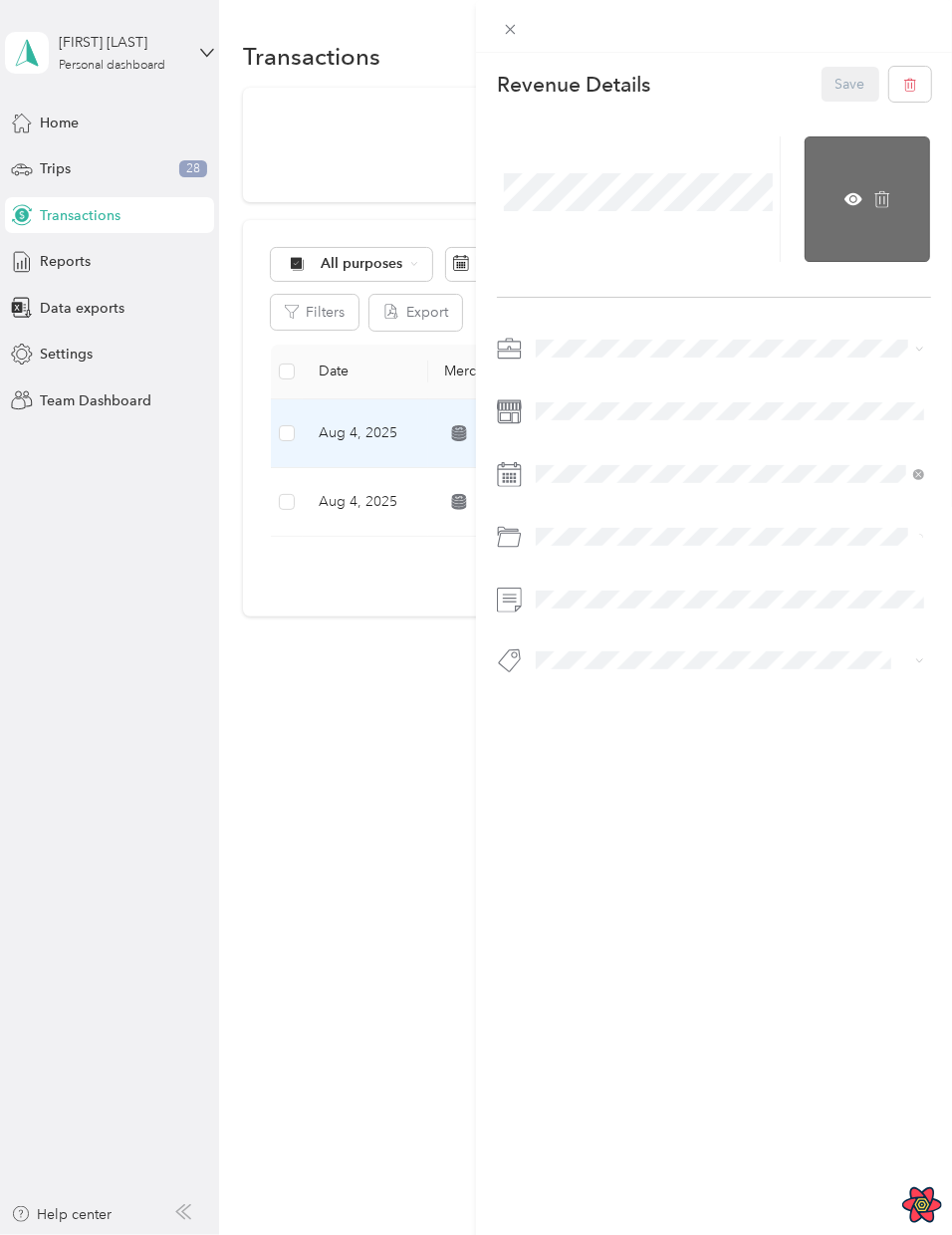 click at bounding box center (867, 199) 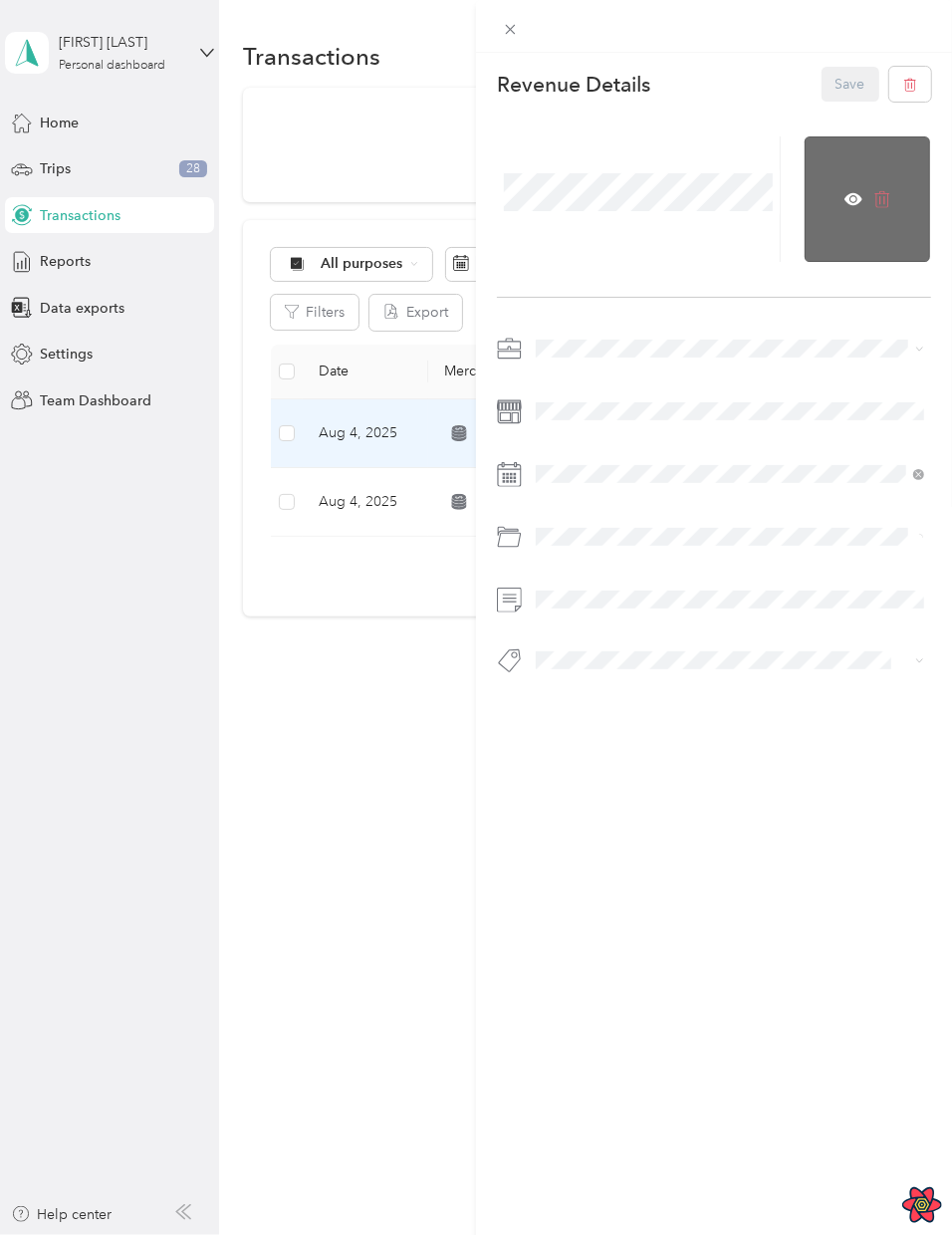 click 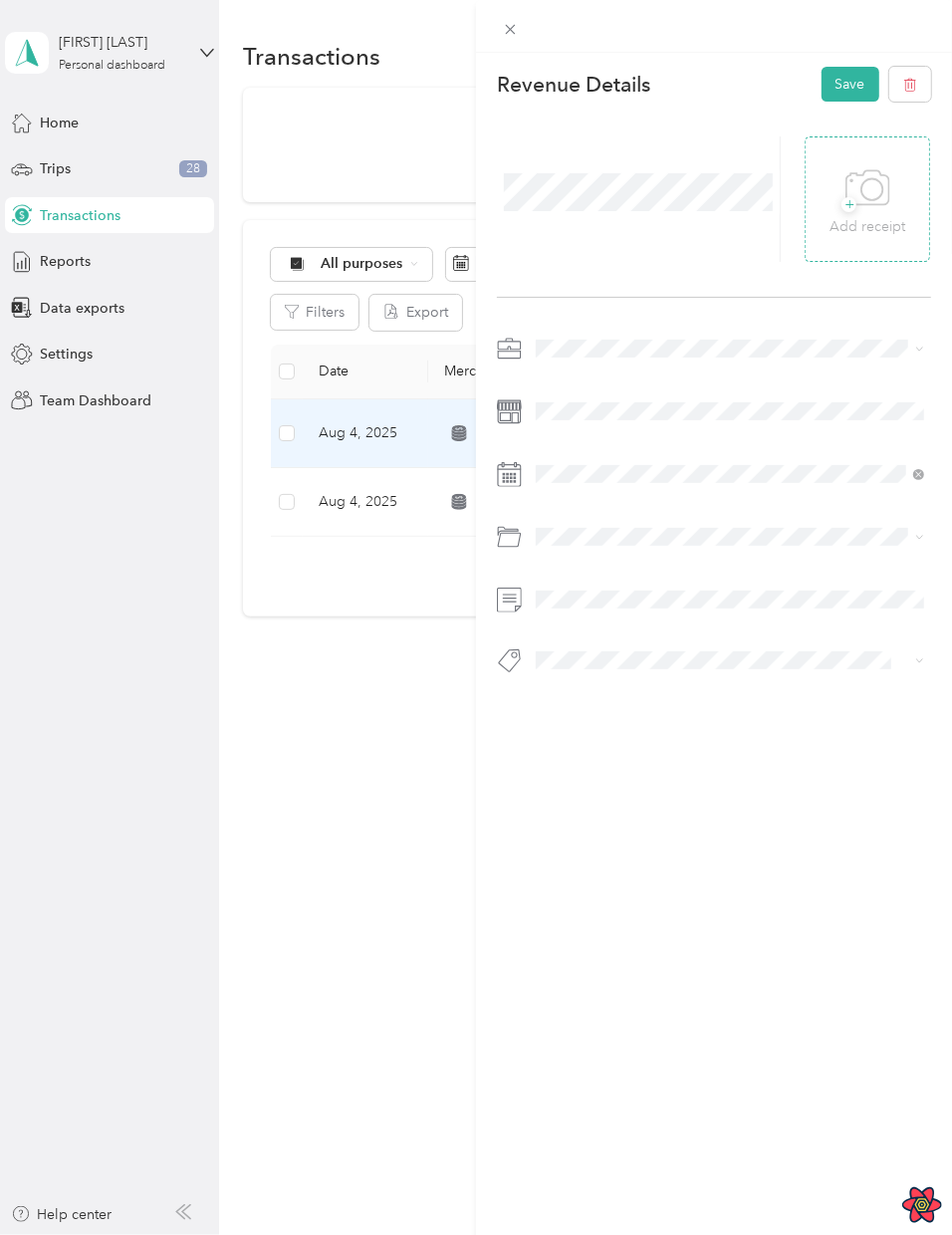 click on "Add receipt" at bounding box center (867, 227) 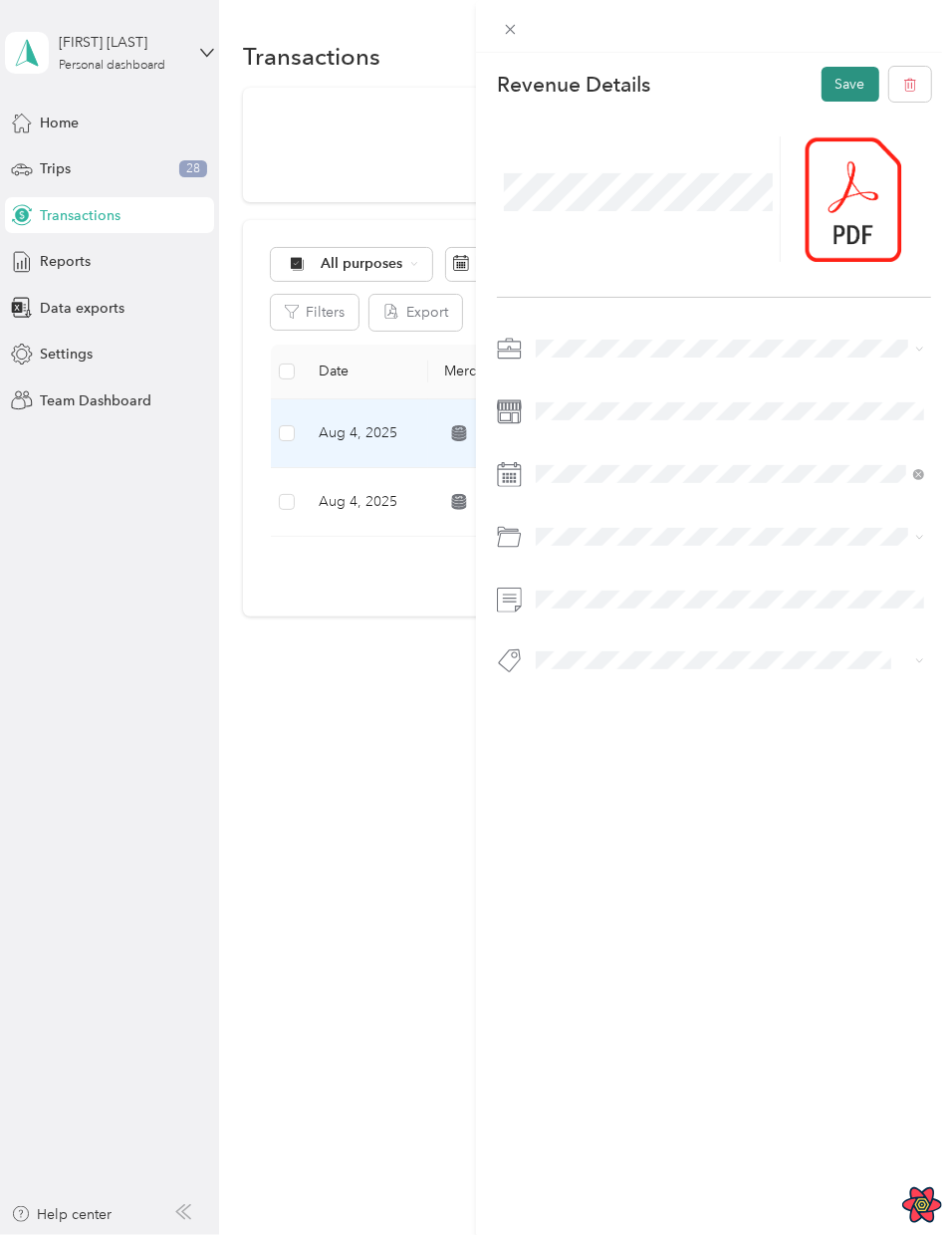click on "Save" at bounding box center [850, 84] 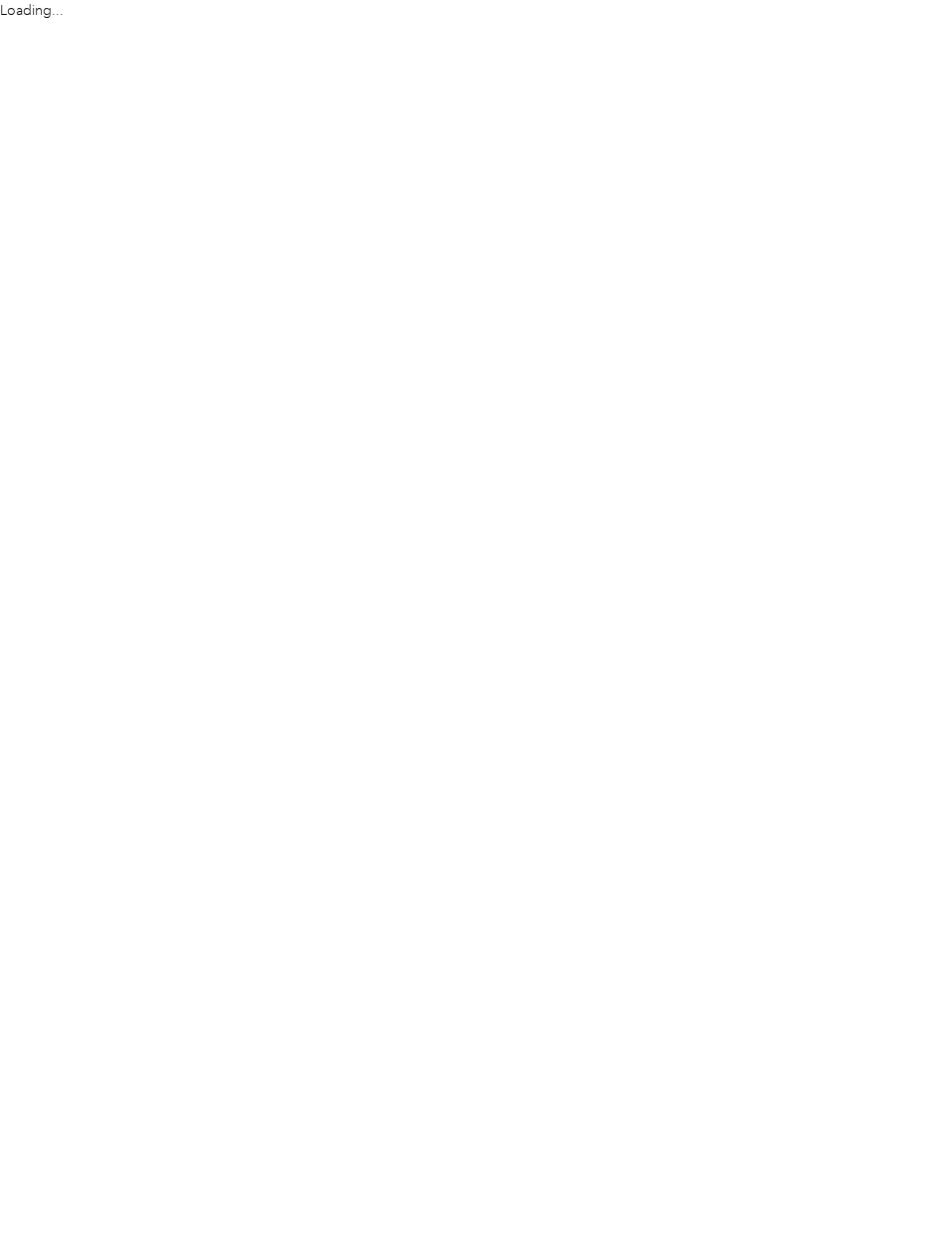 scroll, scrollTop: 0, scrollLeft: 0, axis: both 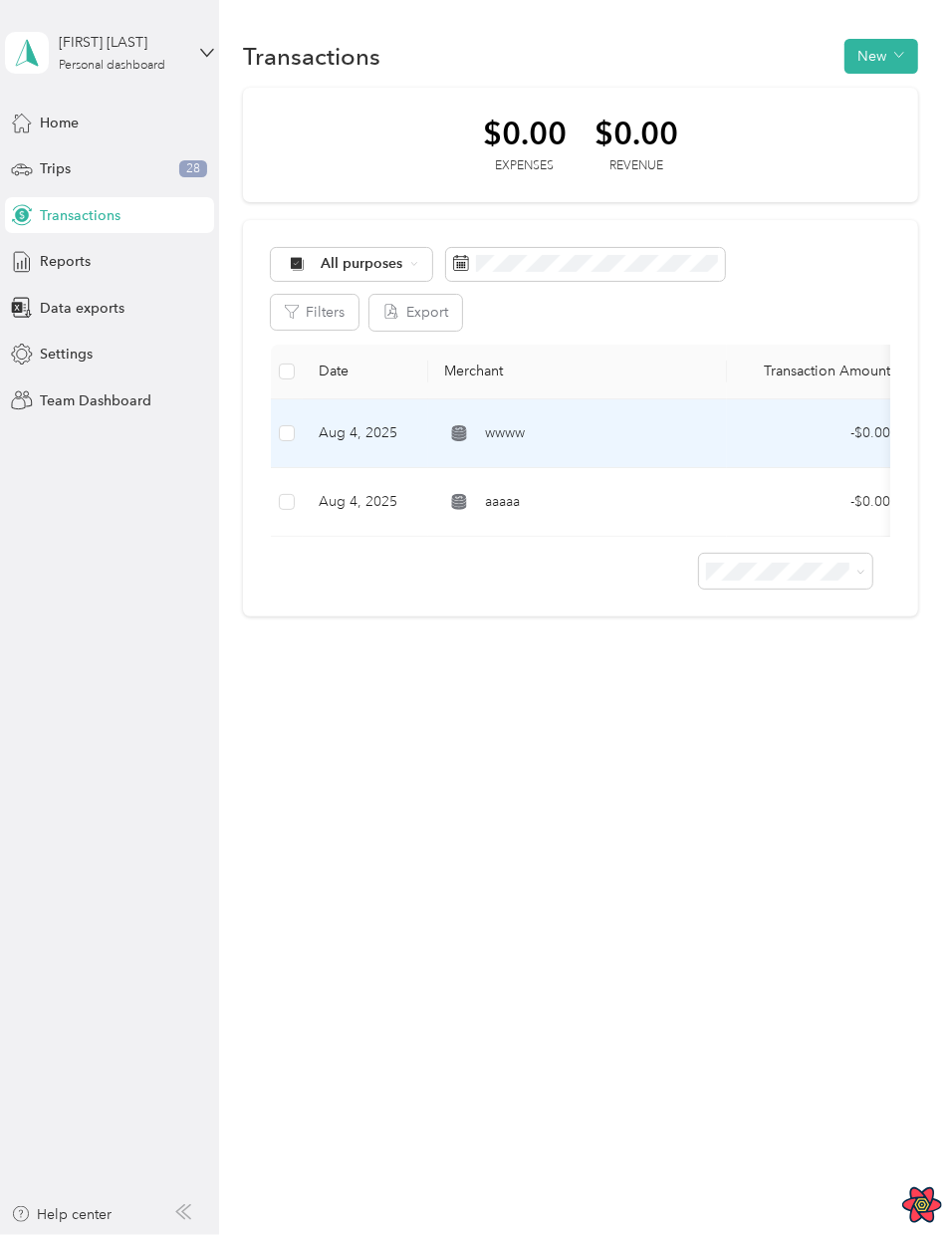 click on "wwww" at bounding box center [578, 433] 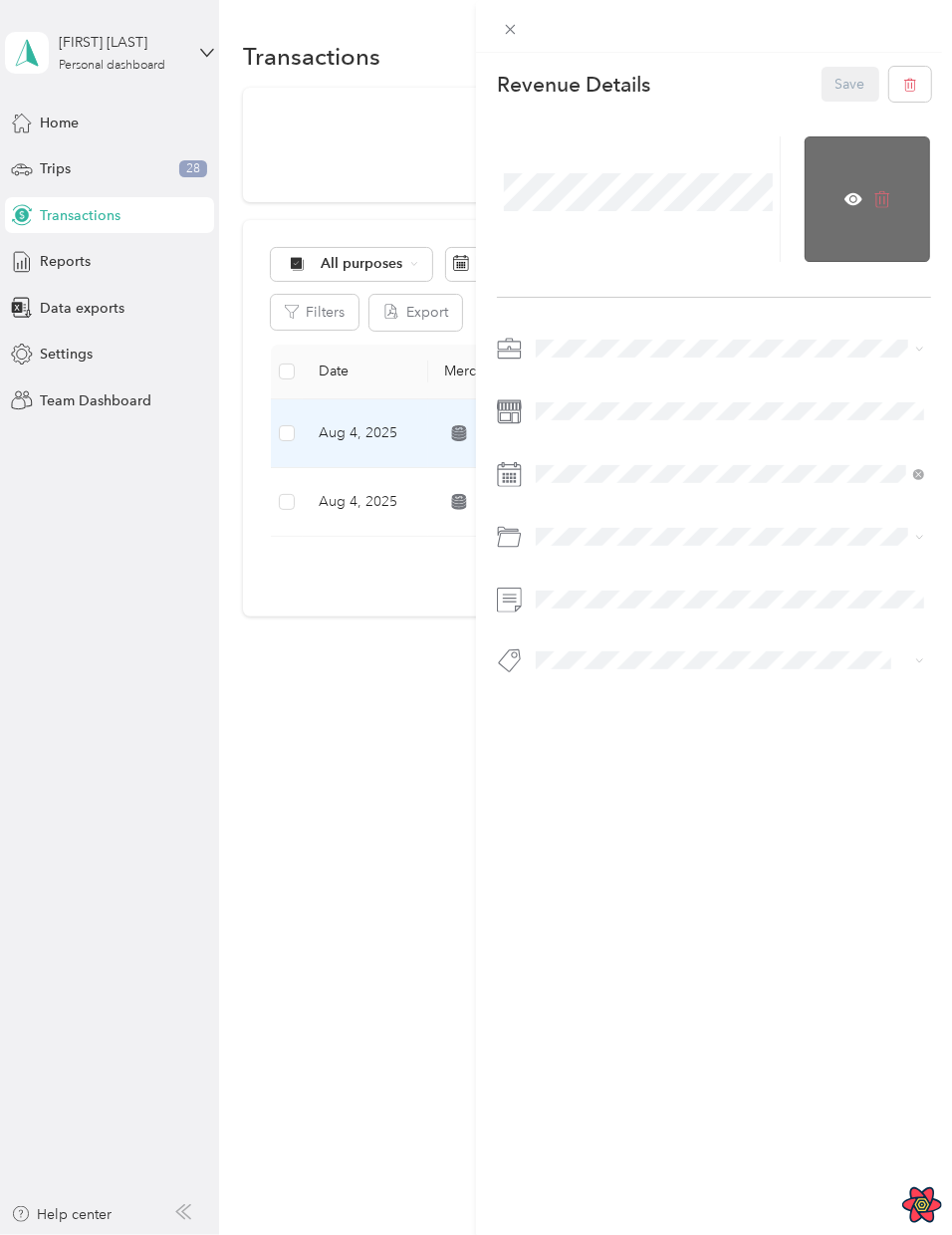 click 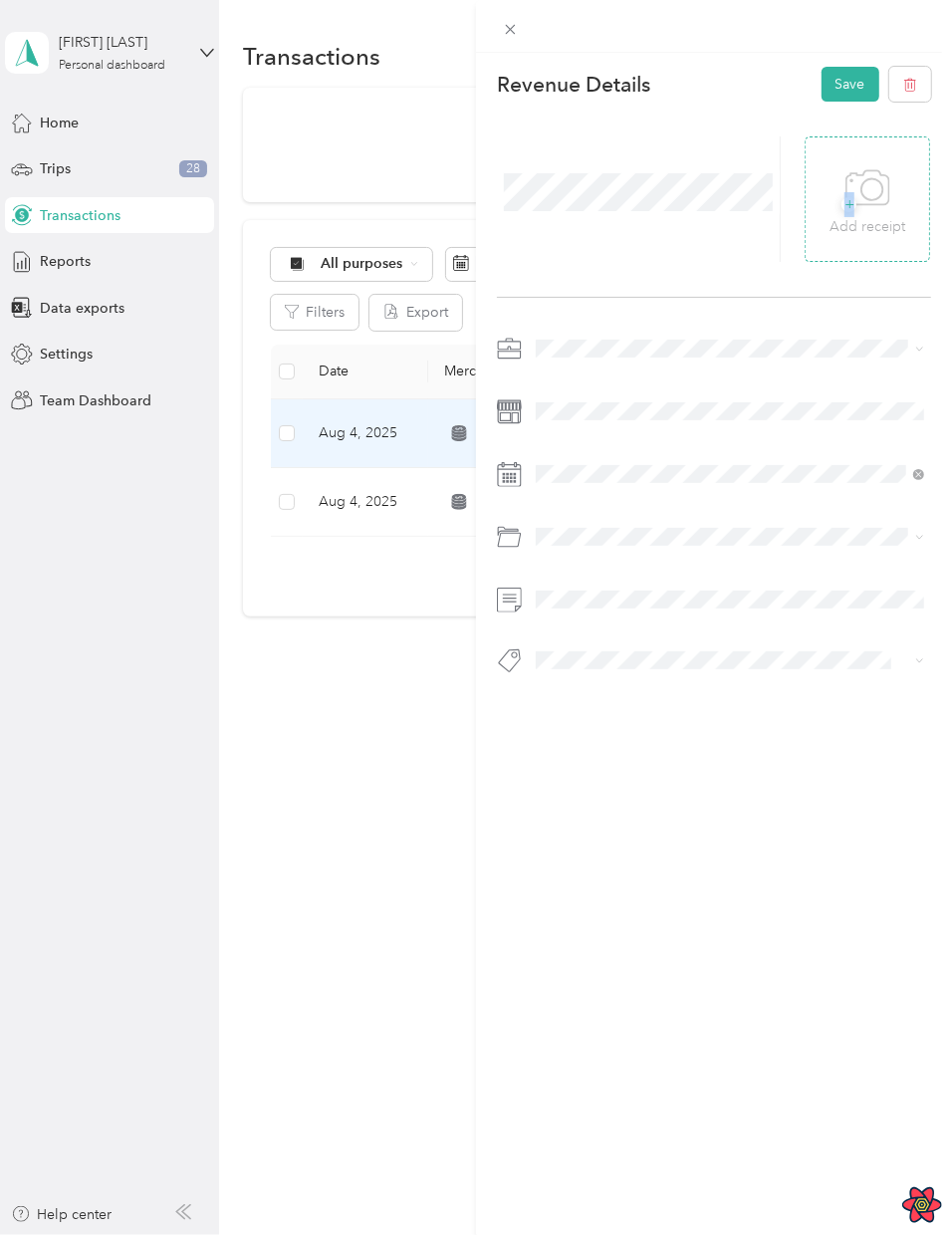click 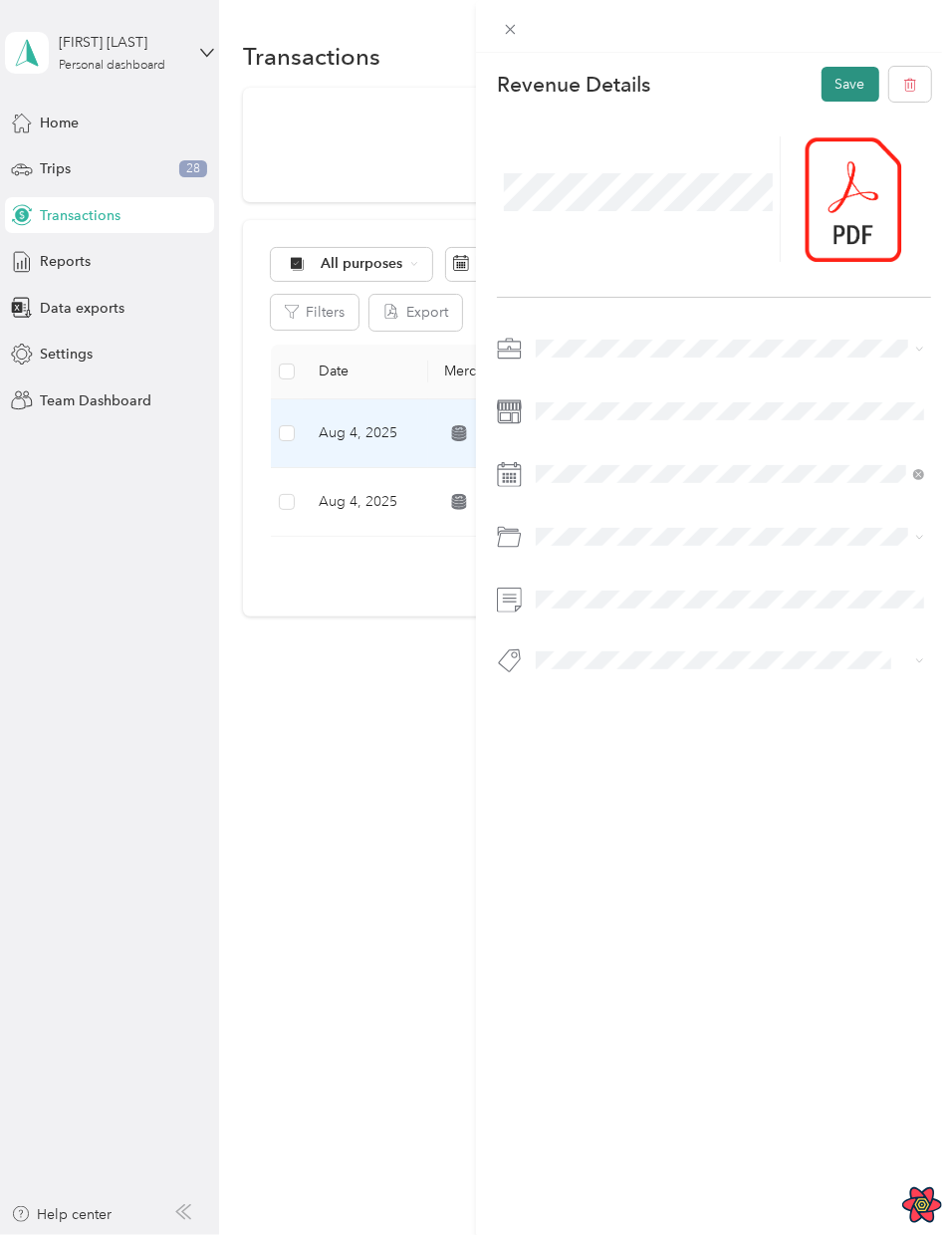 click on "Save" at bounding box center (850, 84) 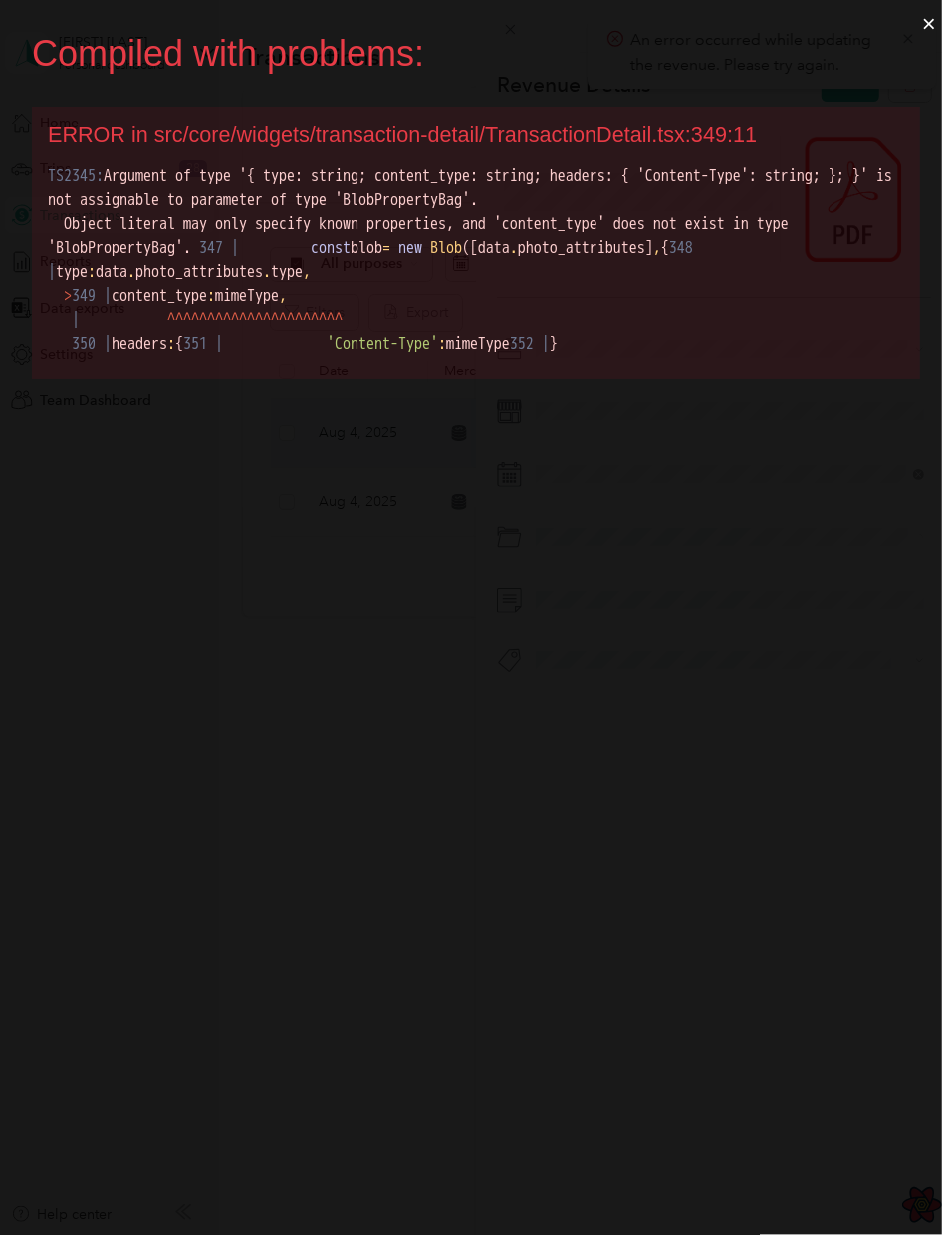 scroll, scrollTop: 0, scrollLeft: 0, axis: both 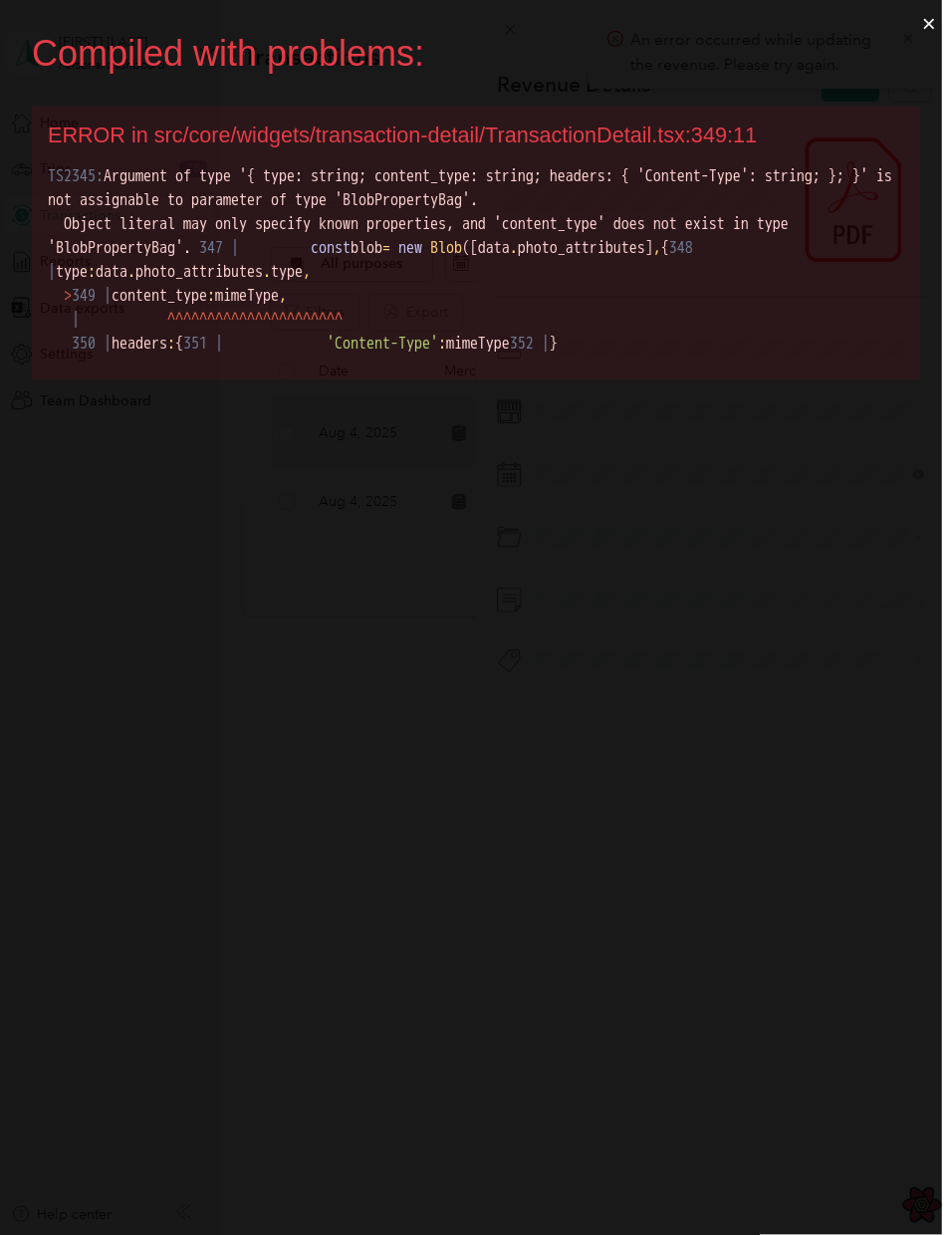 click on "Compiled with problems: × ERROR in src/core/widgets/transaction-detail/TransactionDetail.tsx:349:11 TS2345:  Argument of type '{ type: string; content_type: string; headers: { 'Content-Type': string; }; }' is not assignable to parameter of type 'BlobPropertyBag'.
Object literal may only specify known properties, and 'content_type' does not exist in type 'BlobPropertyBag'.
347 |           const  blob  =   new   Blob ([data . photo_attributes] ,  {
348 |            type :  data . photo_attributes . type ,
>  349 |            content_type :  mimeType ,
|             ^ ^ ^ ^ ^ ^ ^ ^ ^ ^ ^ ^ ^ ^ ^ ^ ^ ^ ^ ^ ^ ^
350 |            headers :  {
351 |               'Content-Type' :  mimeType
352 |            }" at bounding box center (476, 618) 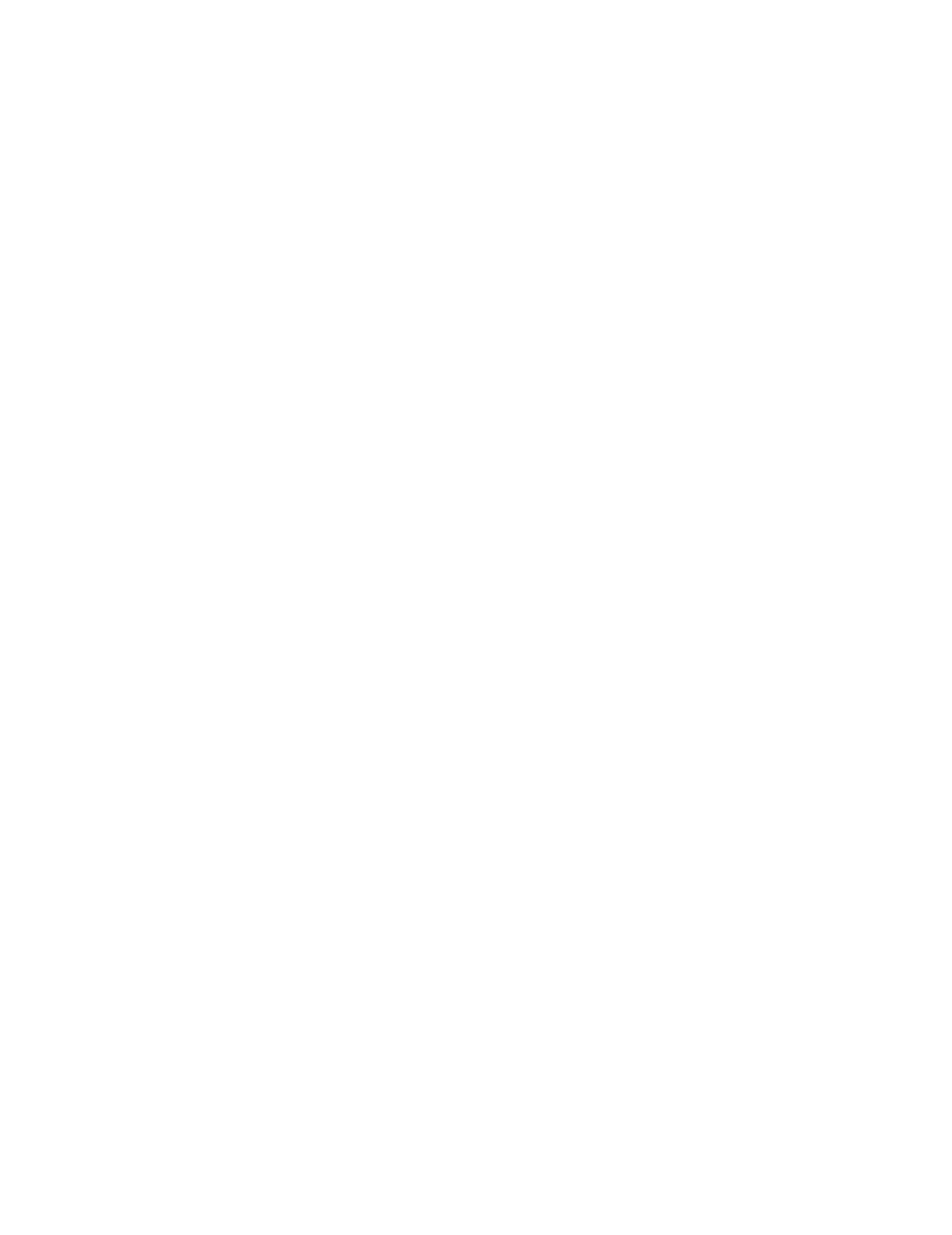 scroll, scrollTop: 0, scrollLeft: 0, axis: both 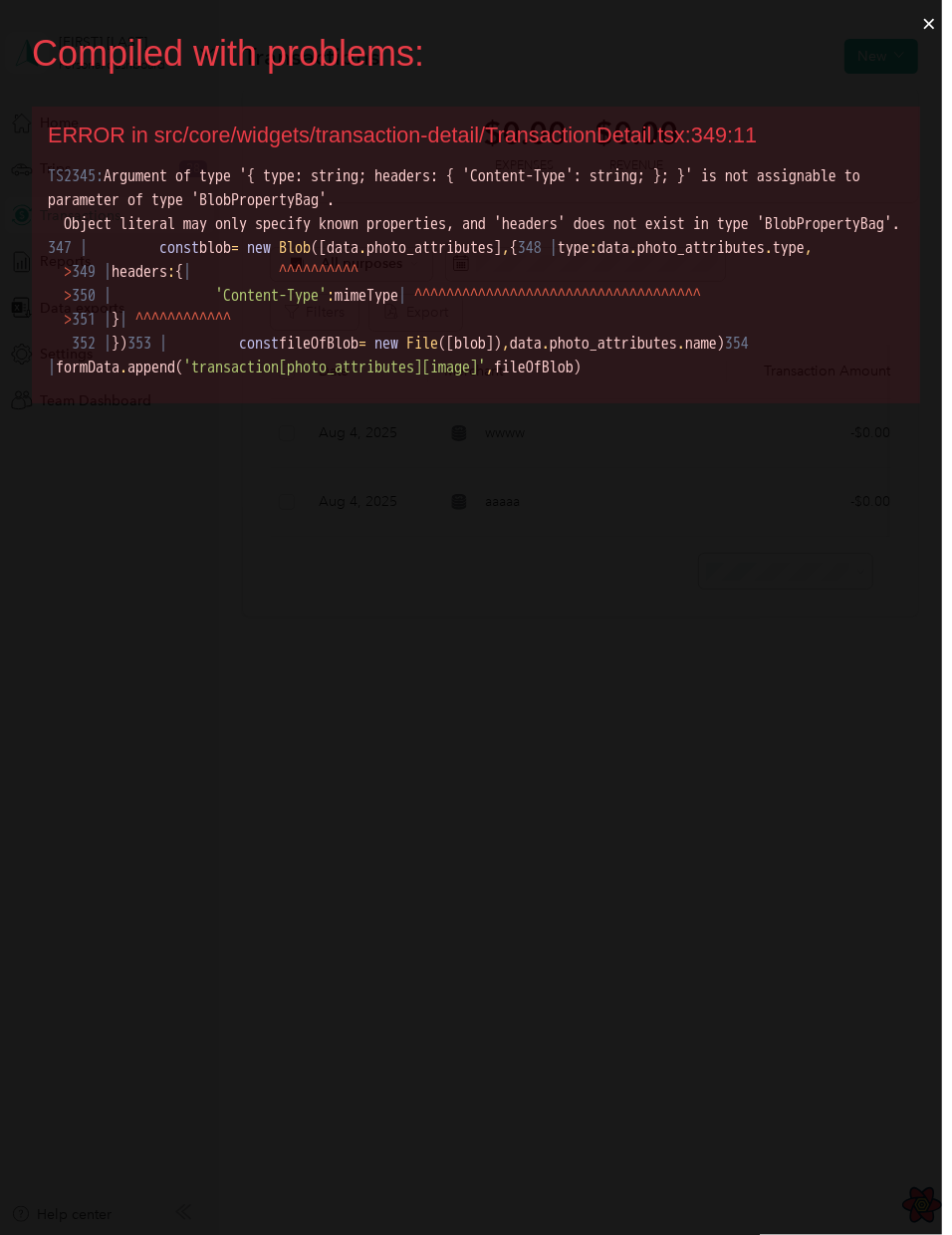 click on "×" at bounding box center (929, 24) 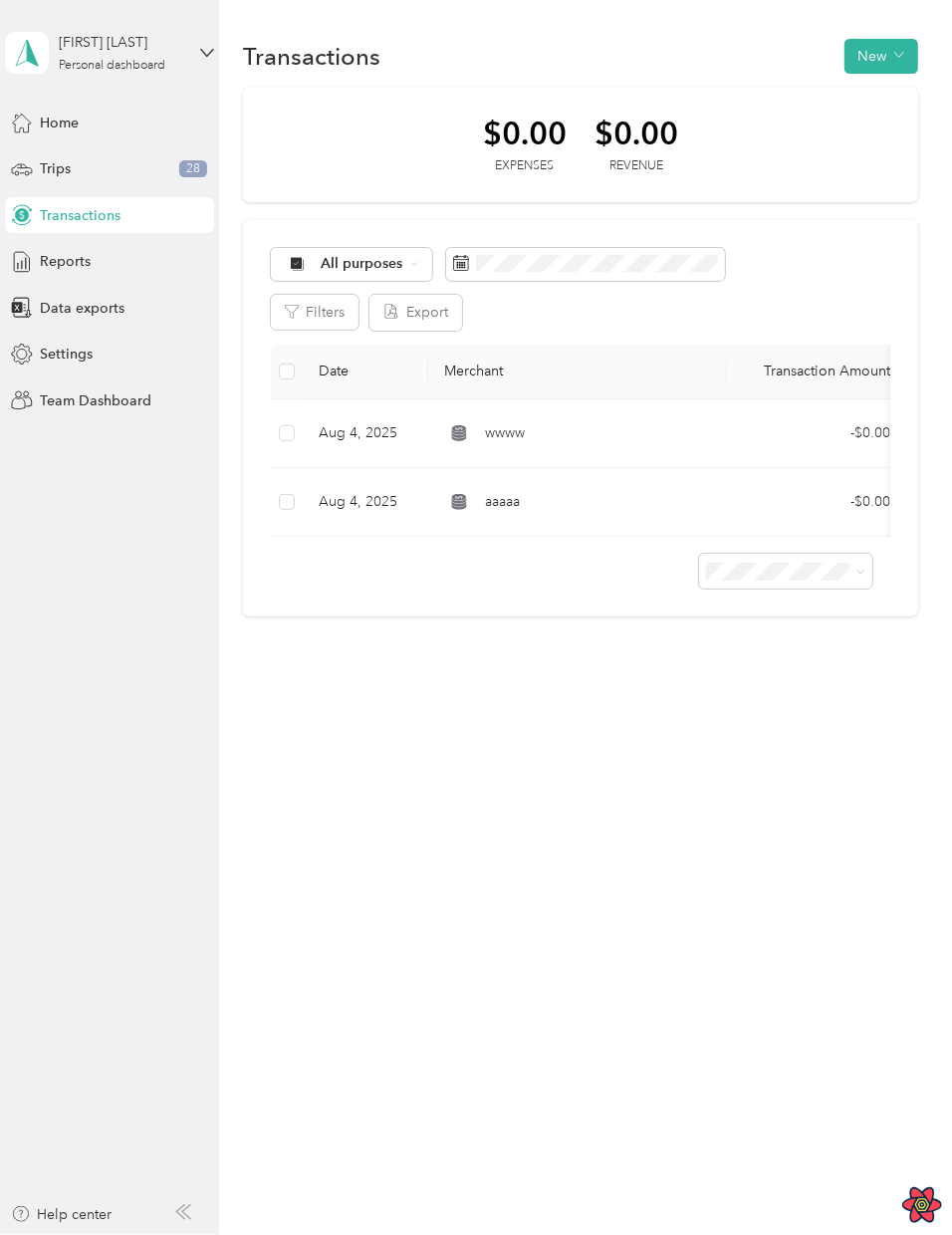 click on "Transactions New $0.00 Expenses $0.00 Revenue All purposes Filters Export Date Merchant Transaction Amount Purpose Report             Aug 4, 2025 wwww -  $0.00 New work purposes Aug 2025 Aug 4, 2025 aaaaa -  $0.00 New work purposes Aug 2025" at bounding box center (581, 618) 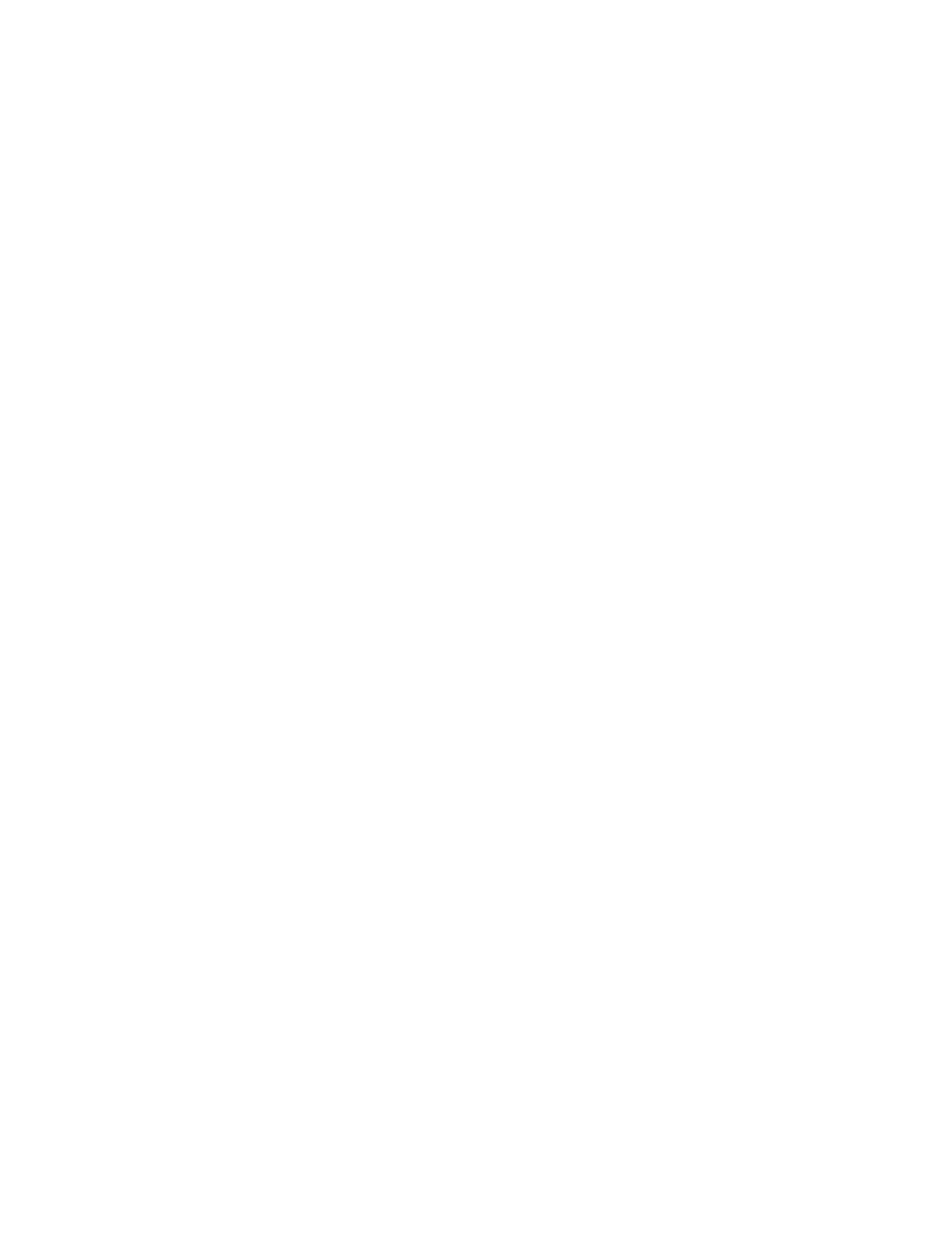 scroll, scrollTop: 0, scrollLeft: 0, axis: both 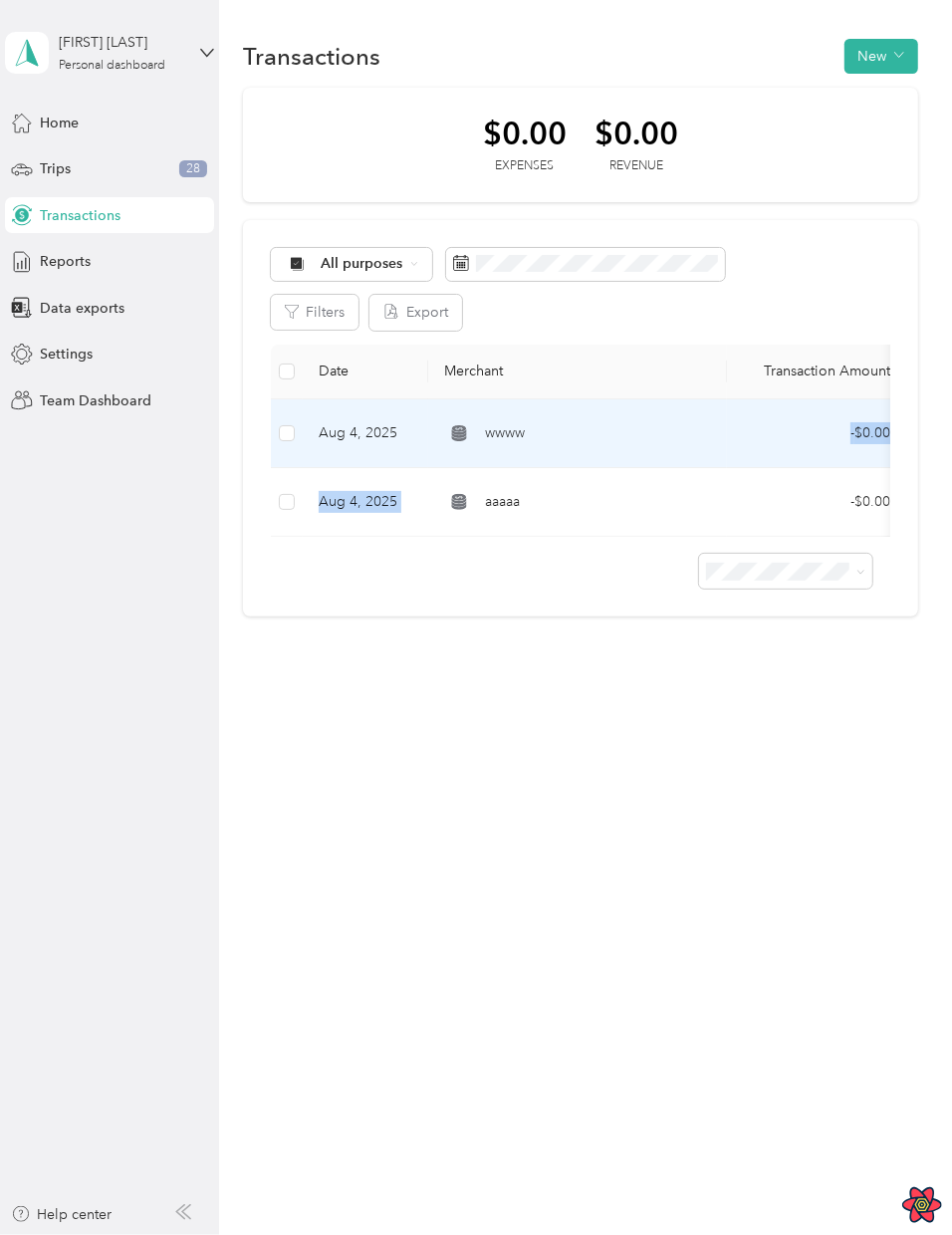 click on "[DATE] wwww -  $0.00 New work purposes [DATE] [DATE] aaaaa -  $0.00 New work purposes [DATE]" at bounding box center [793, 468] 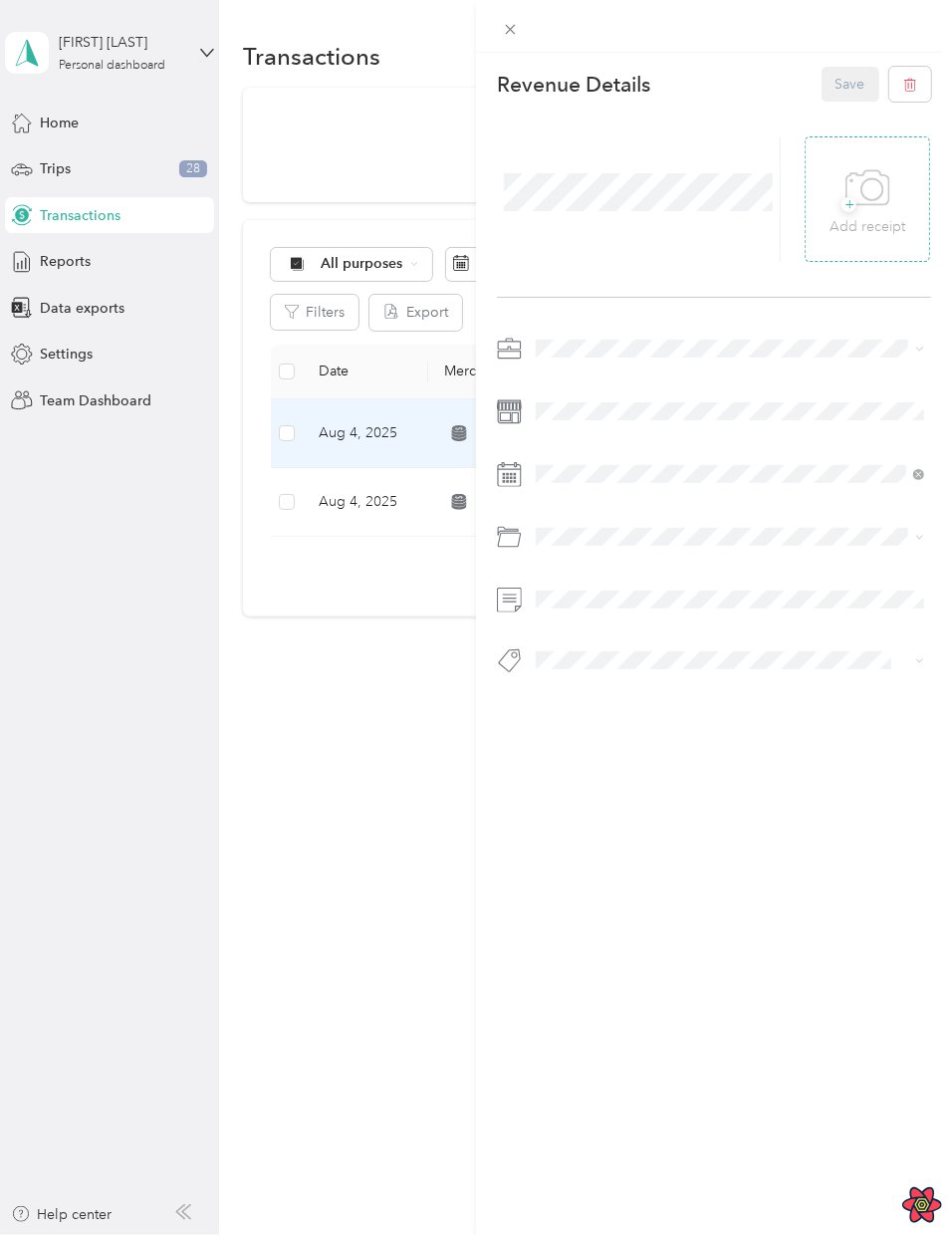 click 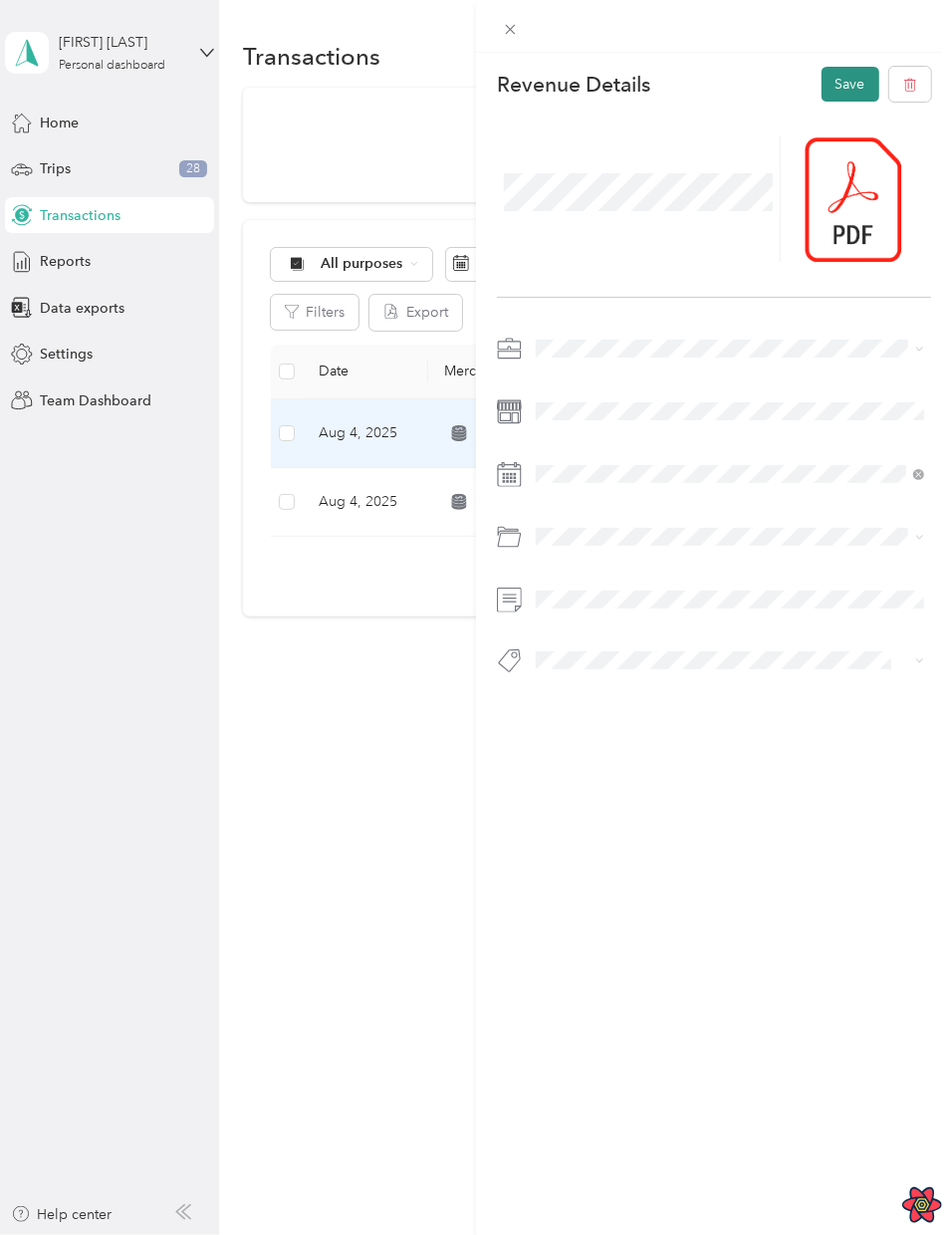 click on "Save" at bounding box center [850, 84] 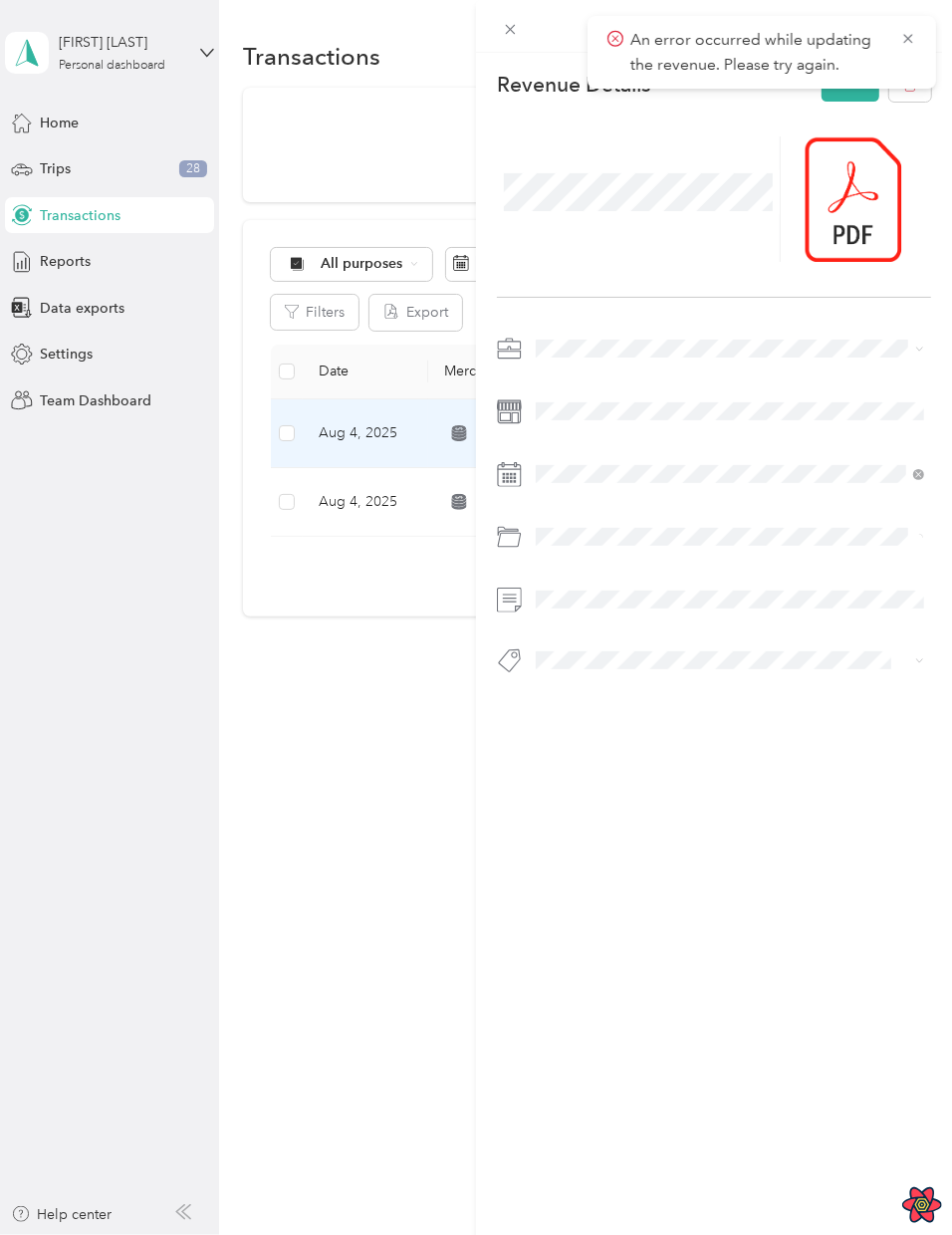 click on "Revenue Details Save" at bounding box center (714, 405) 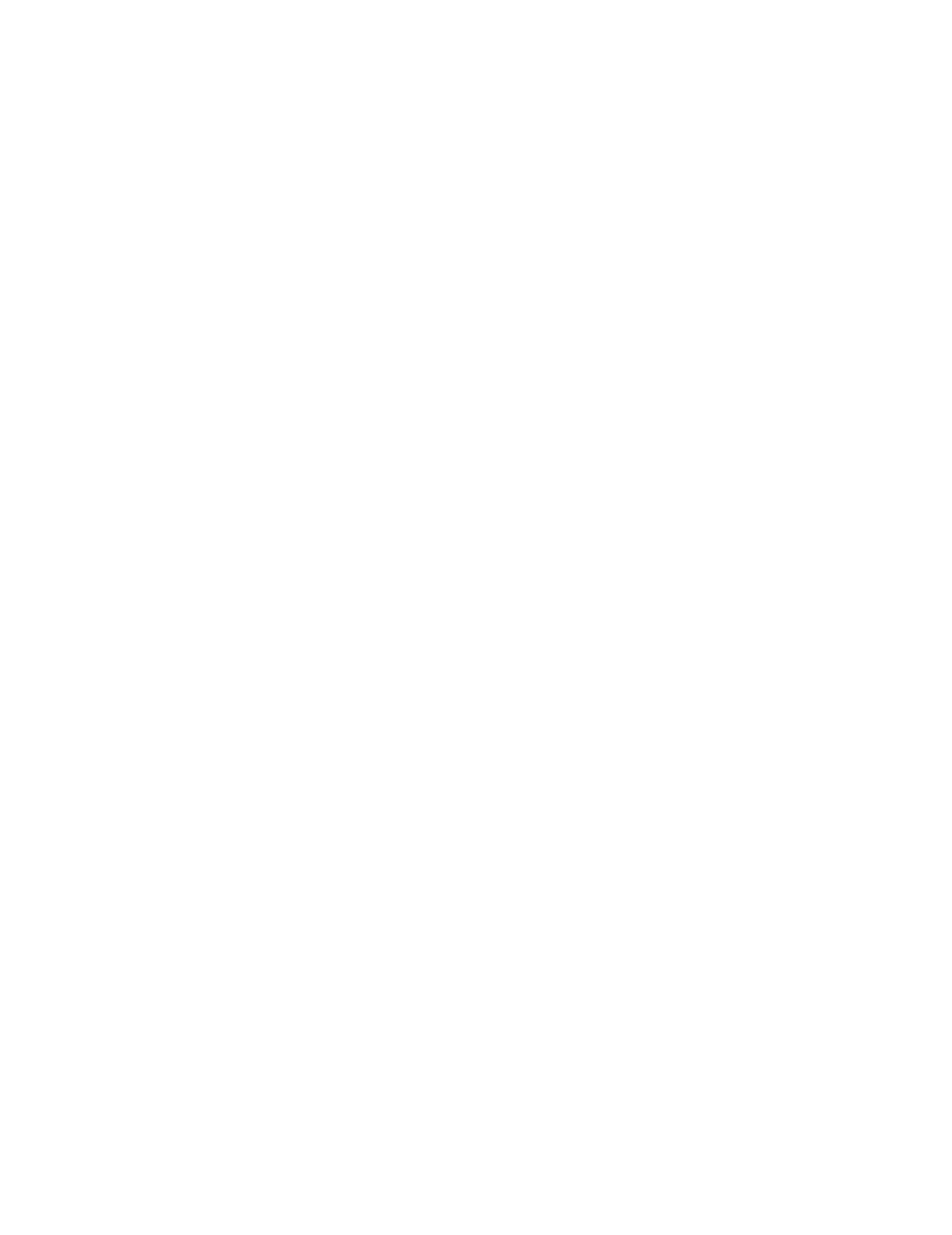 scroll, scrollTop: 0, scrollLeft: 0, axis: both 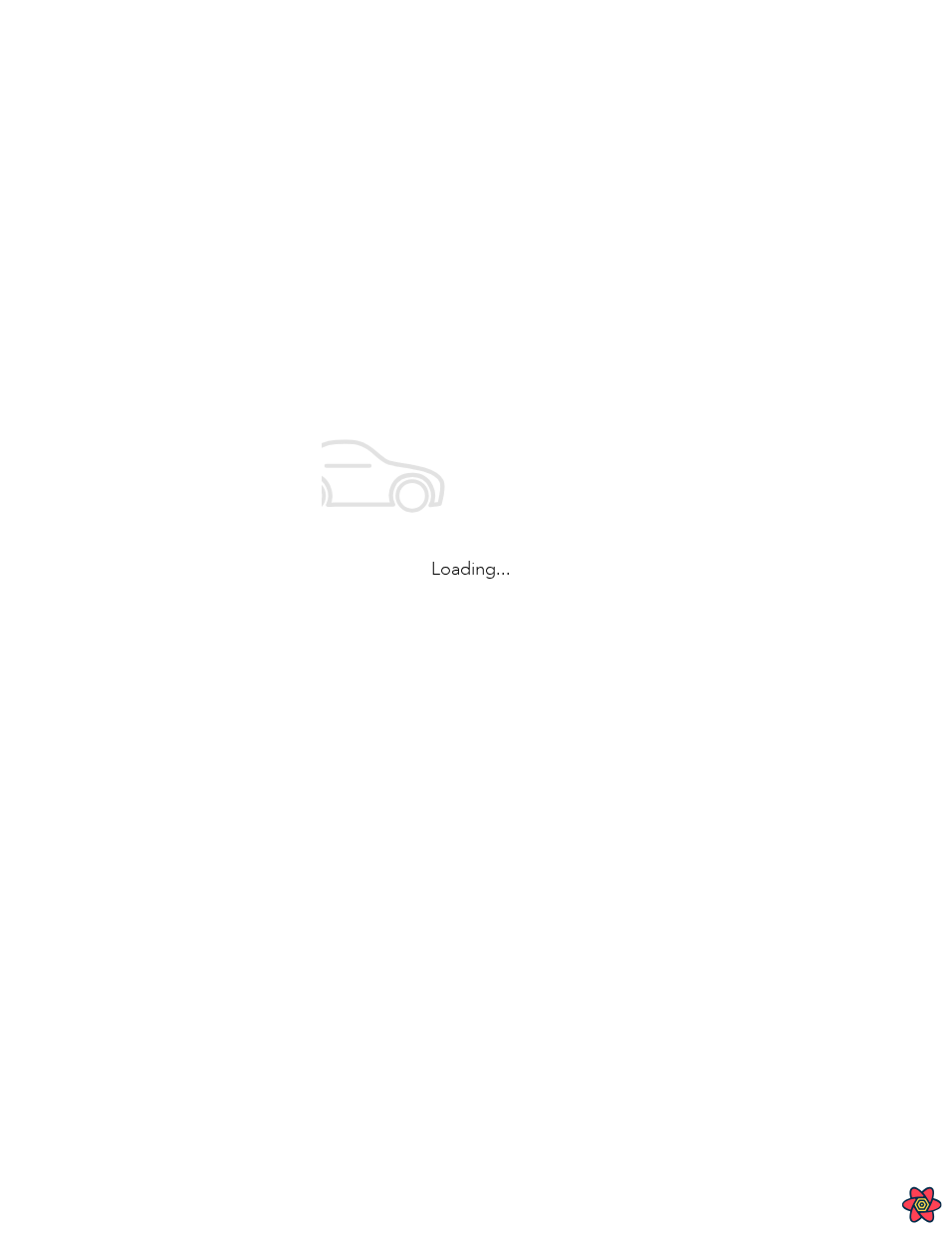 click on "Loading..." at bounding box center [471, 494] 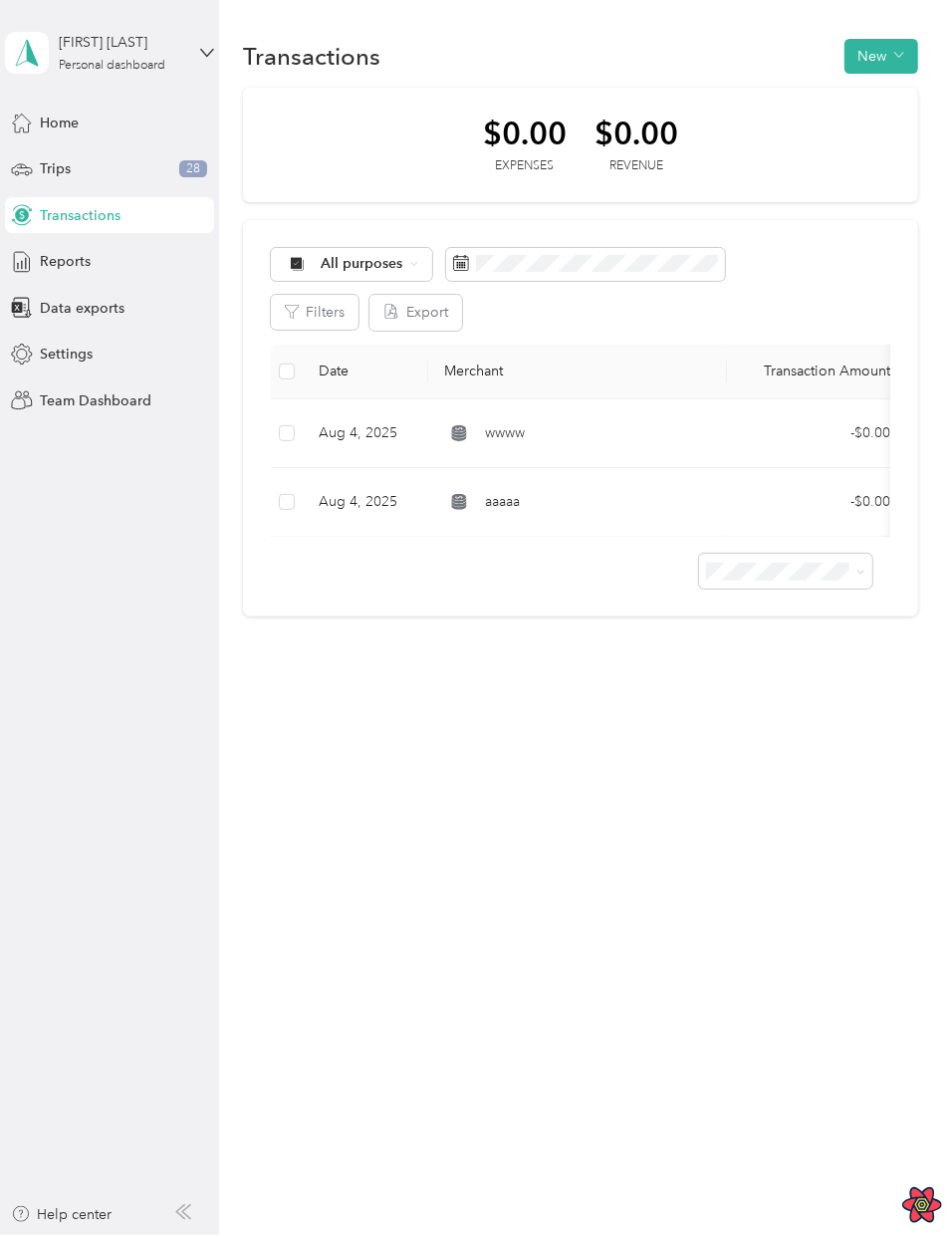 click on "Transactions New $0.00 Expenses $0.00 Revenue All purposes Filters Export Date Merchant Transaction Amount Purpose Report             Aug 4, 2025 wwww -  $0.00 New work purposes Aug 2025 Aug 4, 2025 aaaaa -  $0.00 New work purposes Aug 2025" at bounding box center (581, 618) 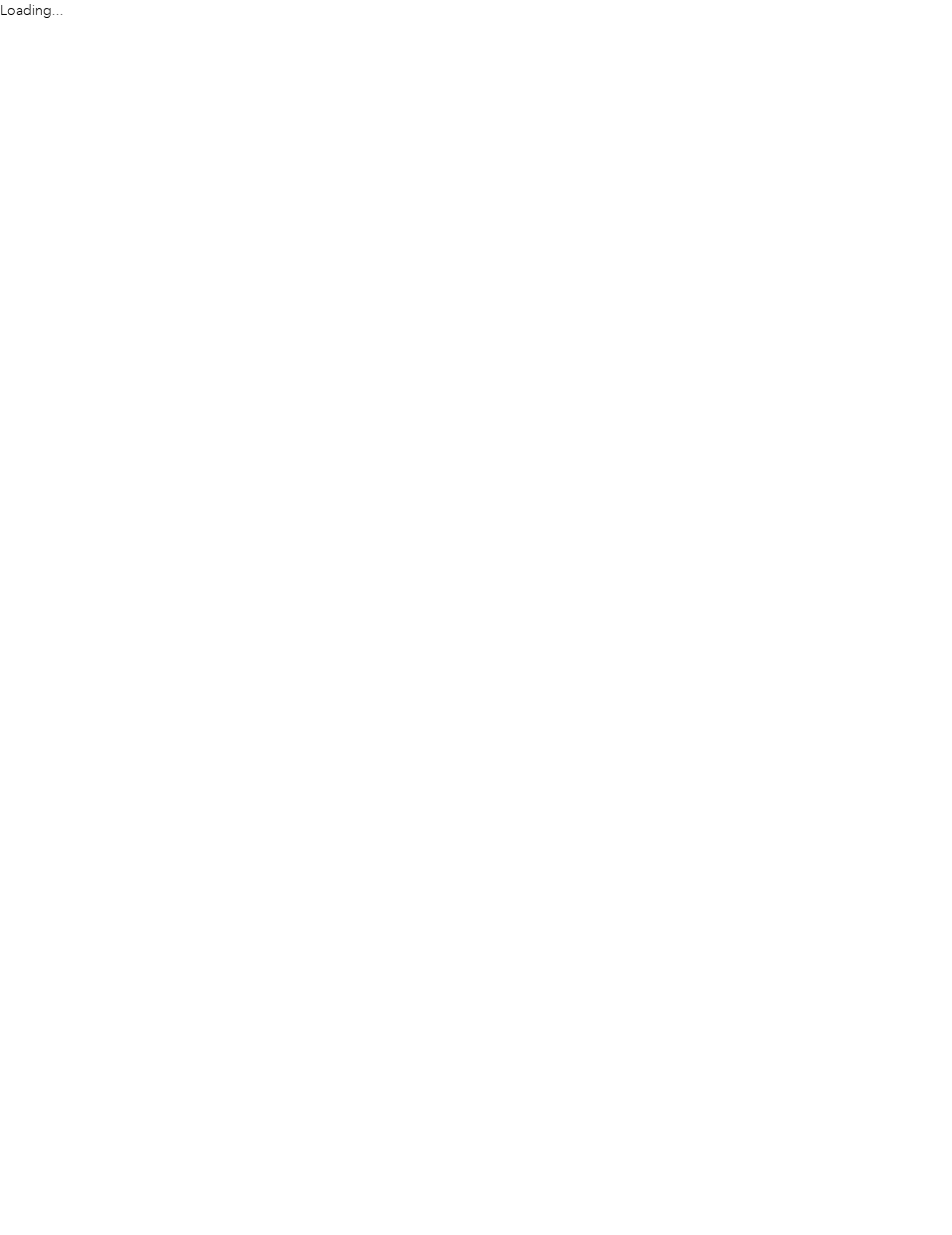 scroll, scrollTop: 0, scrollLeft: 0, axis: both 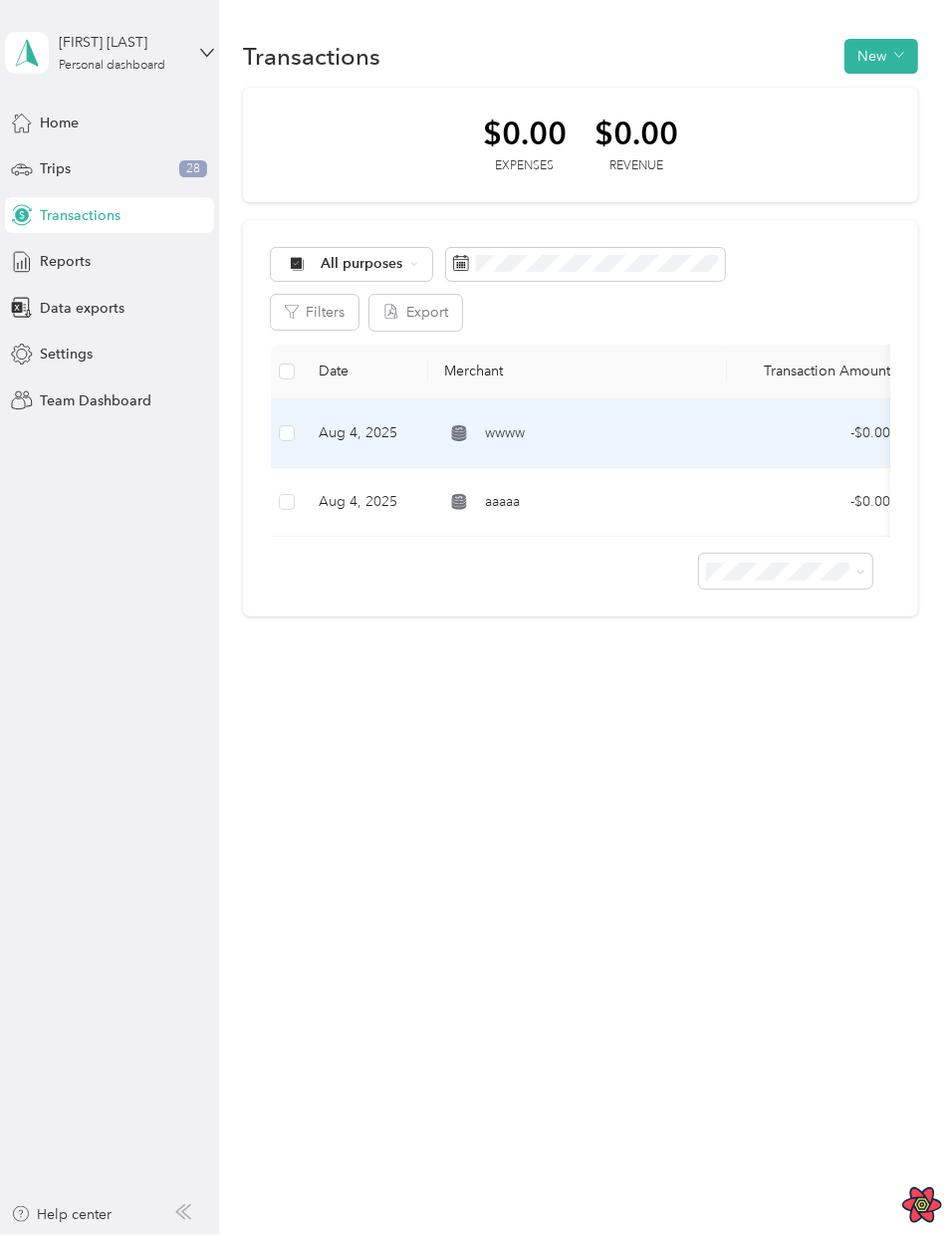 click on "-  $0.00" at bounding box center [817, 433] 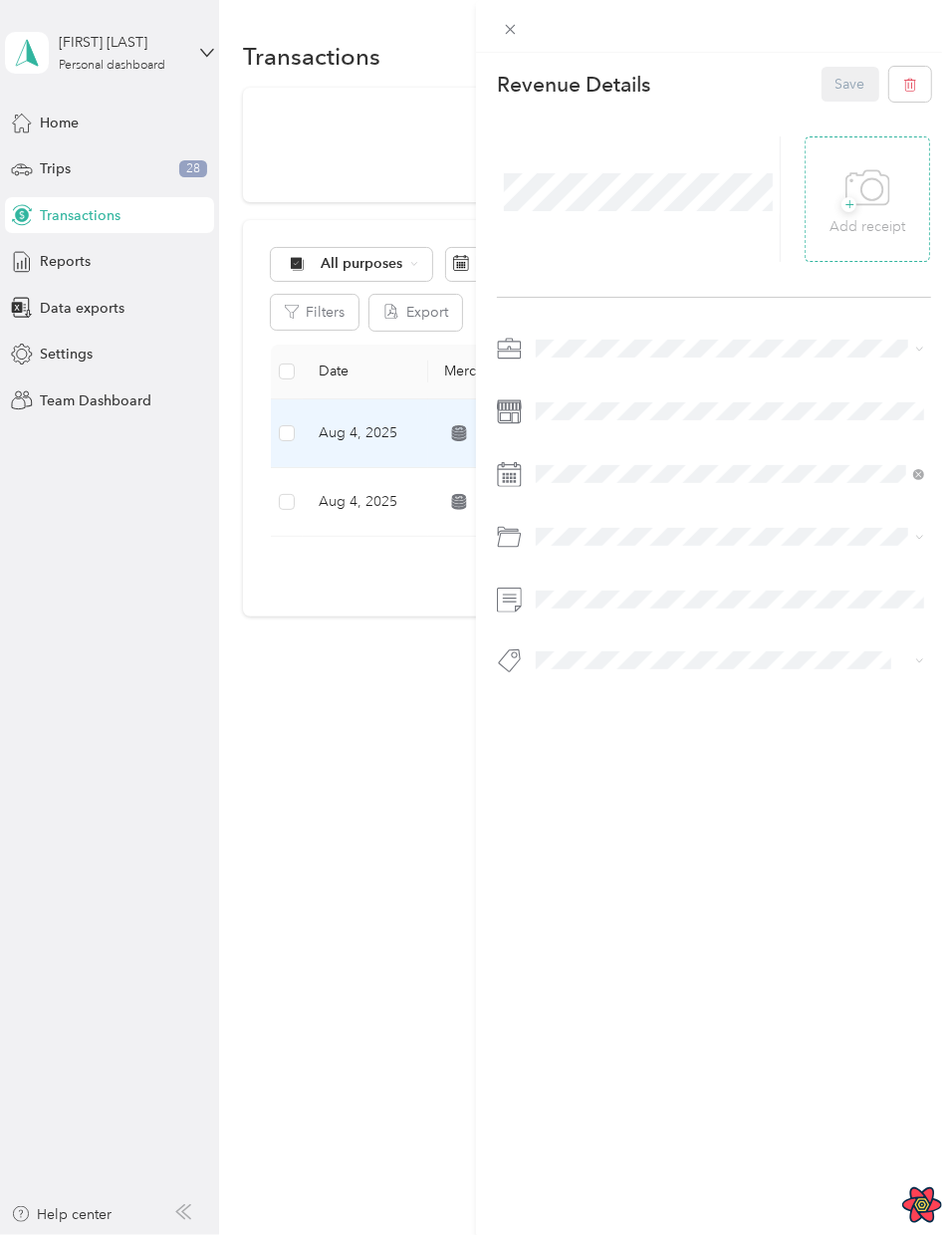 click 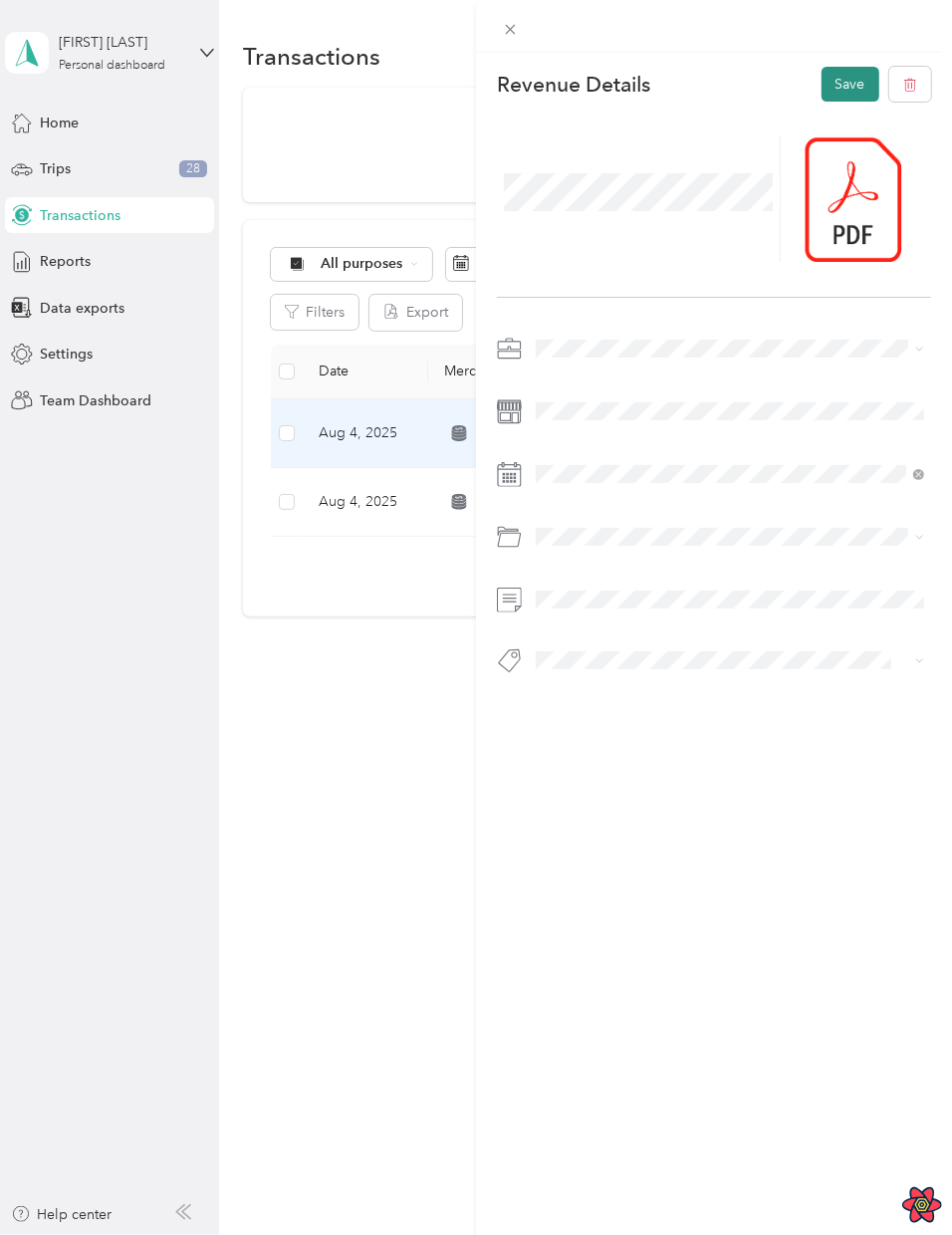 click on "Save" at bounding box center [850, 84] 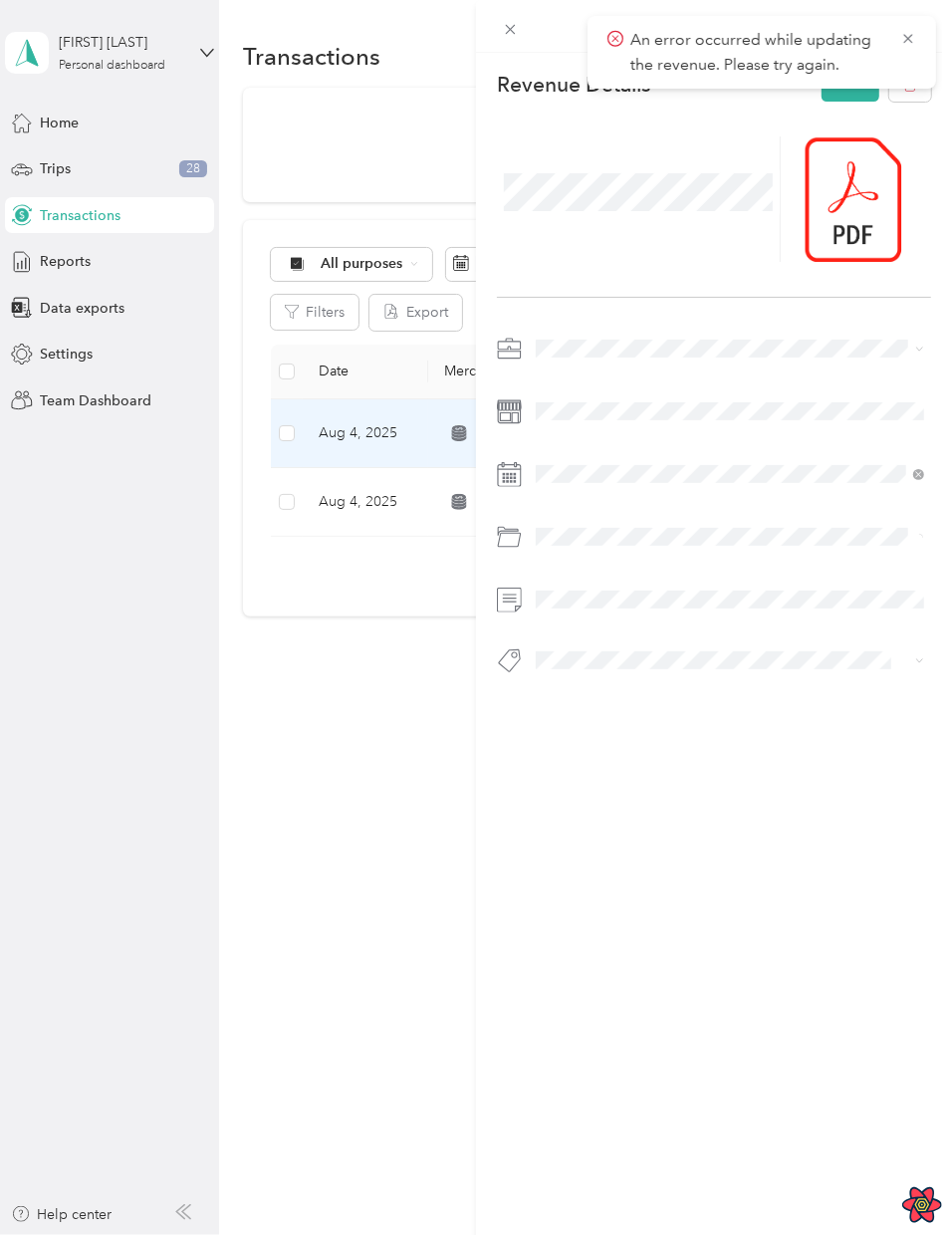 click on "This  revenue  cannot be edited because it is either under review, approved, or paid. Contact your Team Manager to edit it.  Revenue Details Save" at bounding box center [714, 670] 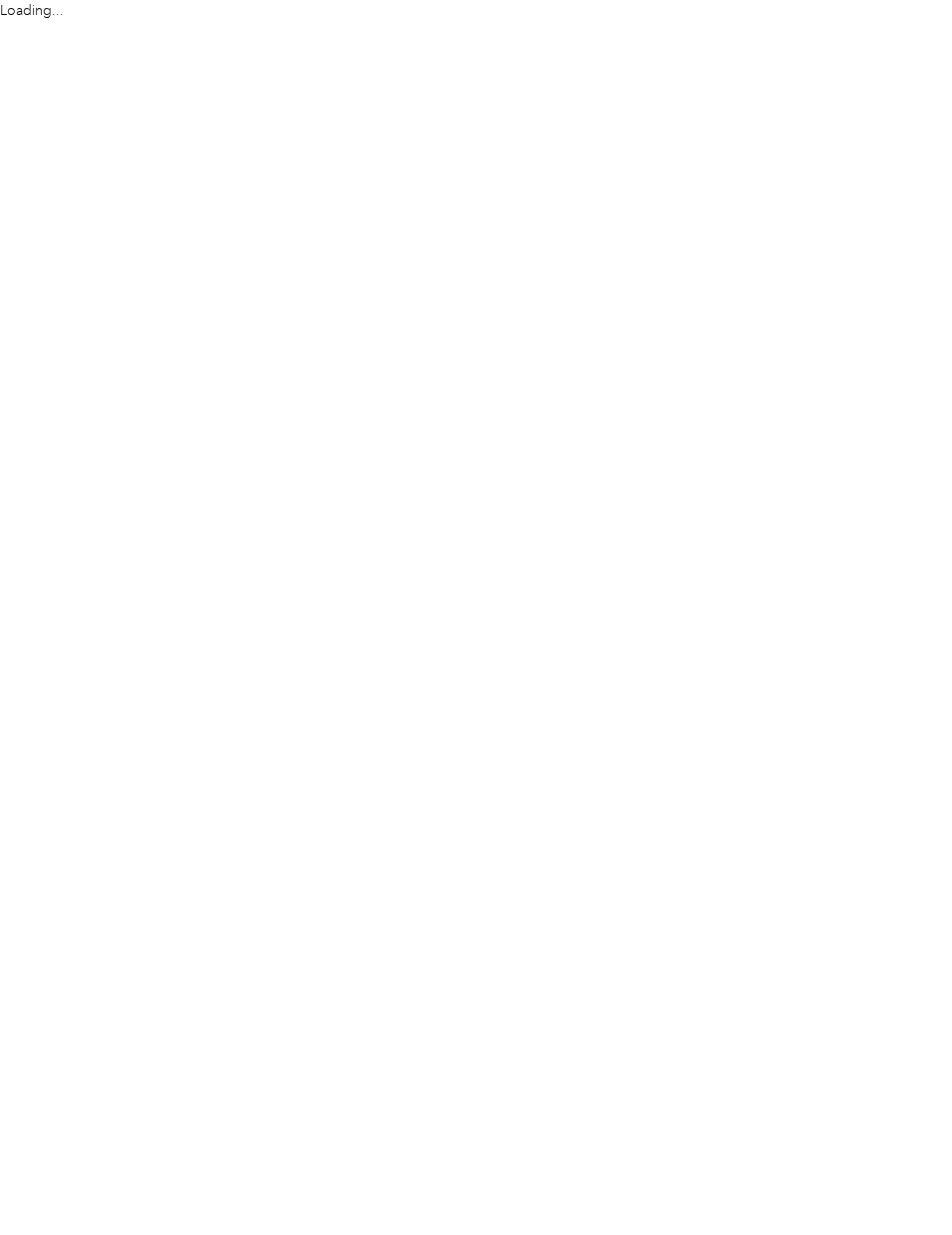 scroll, scrollTop: 0, scrollLeft: 0, axis: both 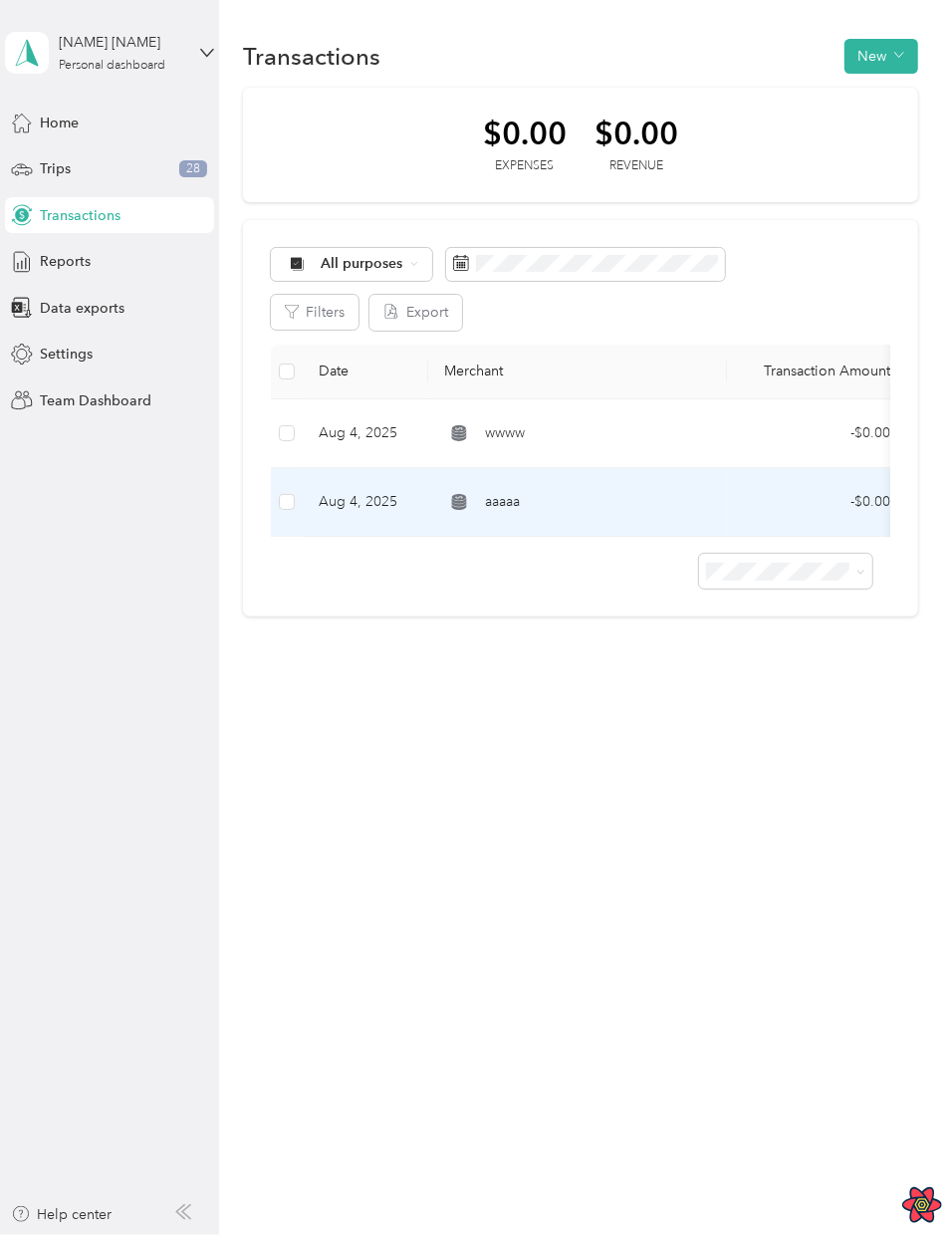 click on "-  $0.00" at bounding box center [817, 433] 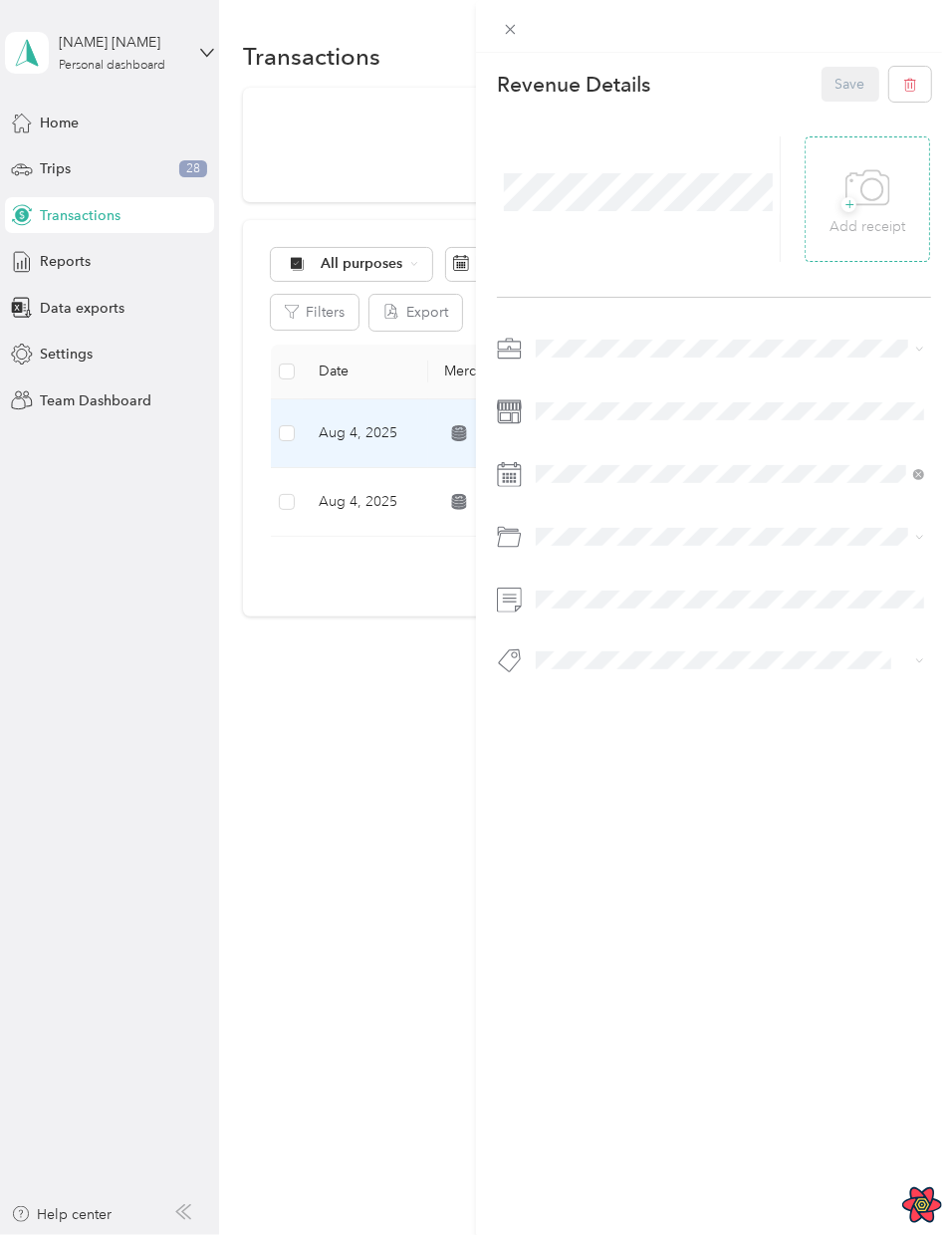 click on "Add receipt" at bounding box center (867, 227) 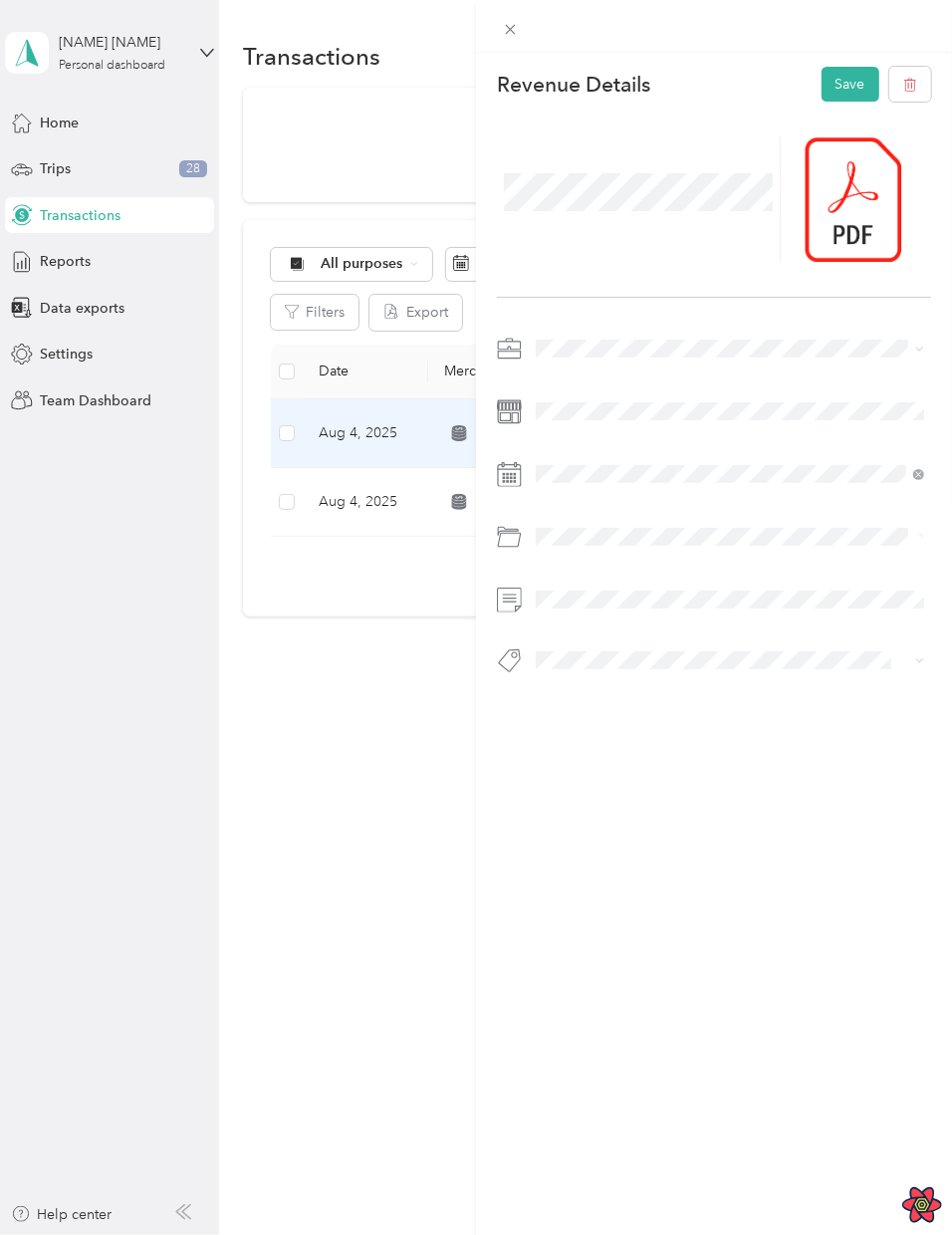 click at bounding box center [638, 192] 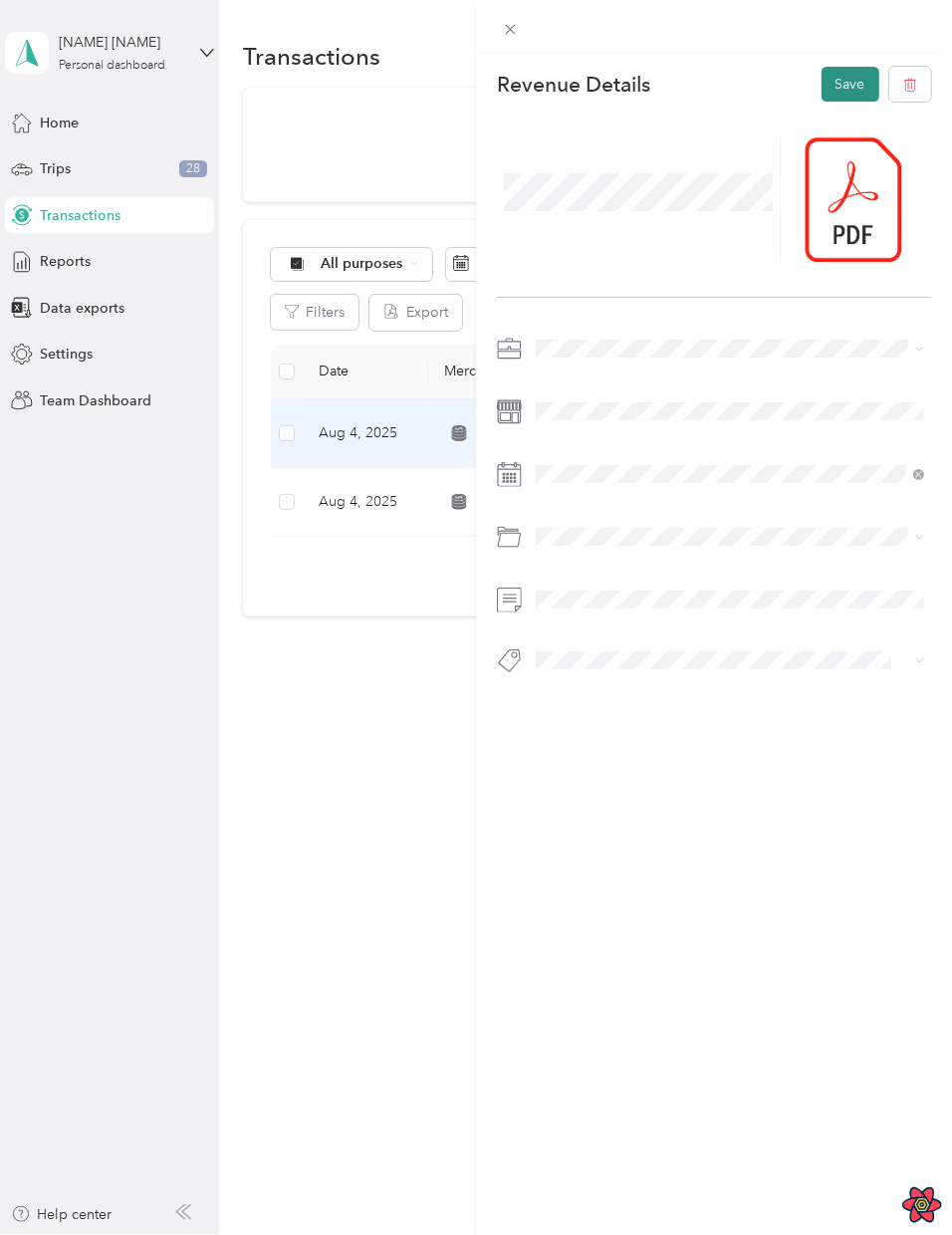 click on "Save" at bounding box center (850, 84) 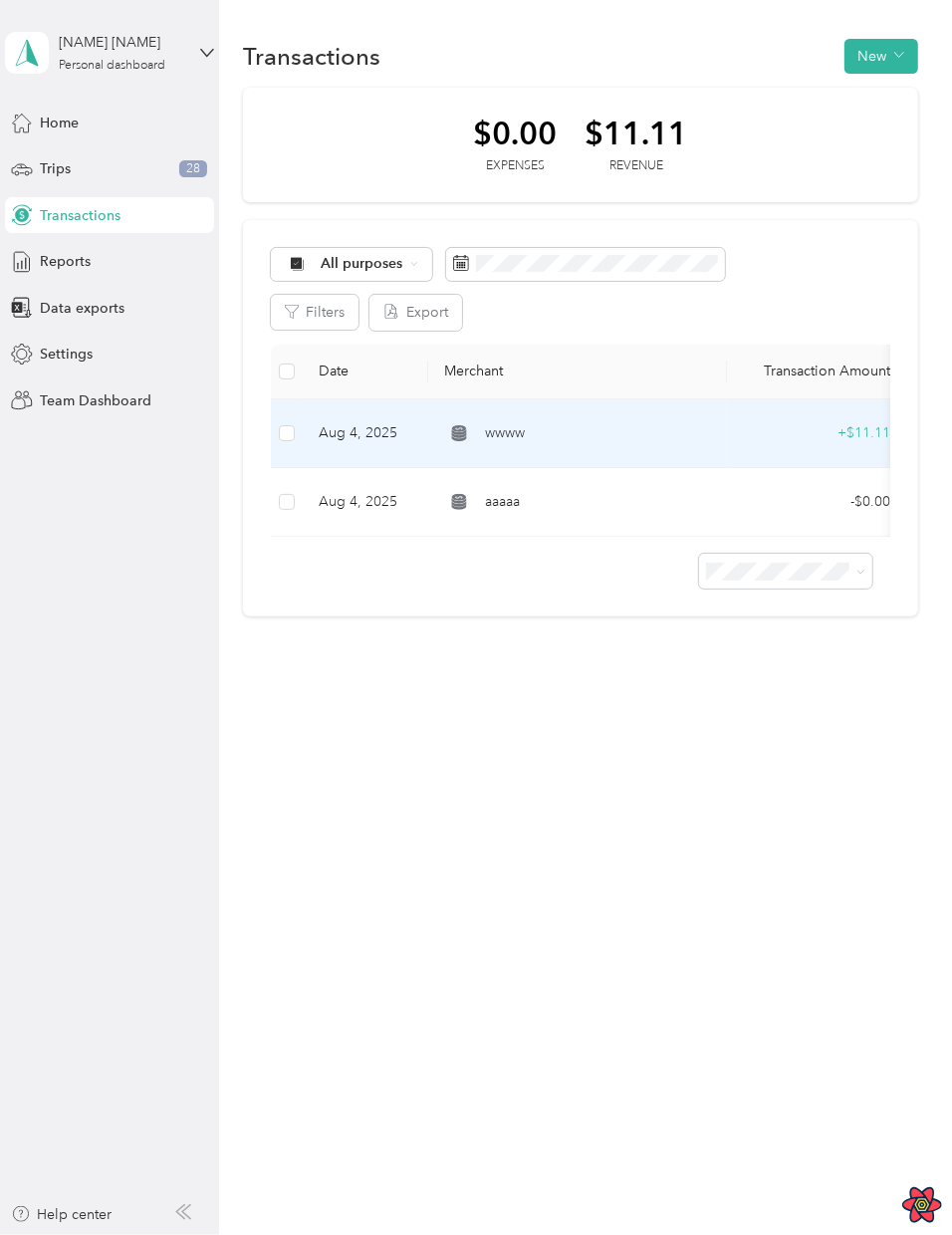 click on "wwww" at bounding box center [578, 433] 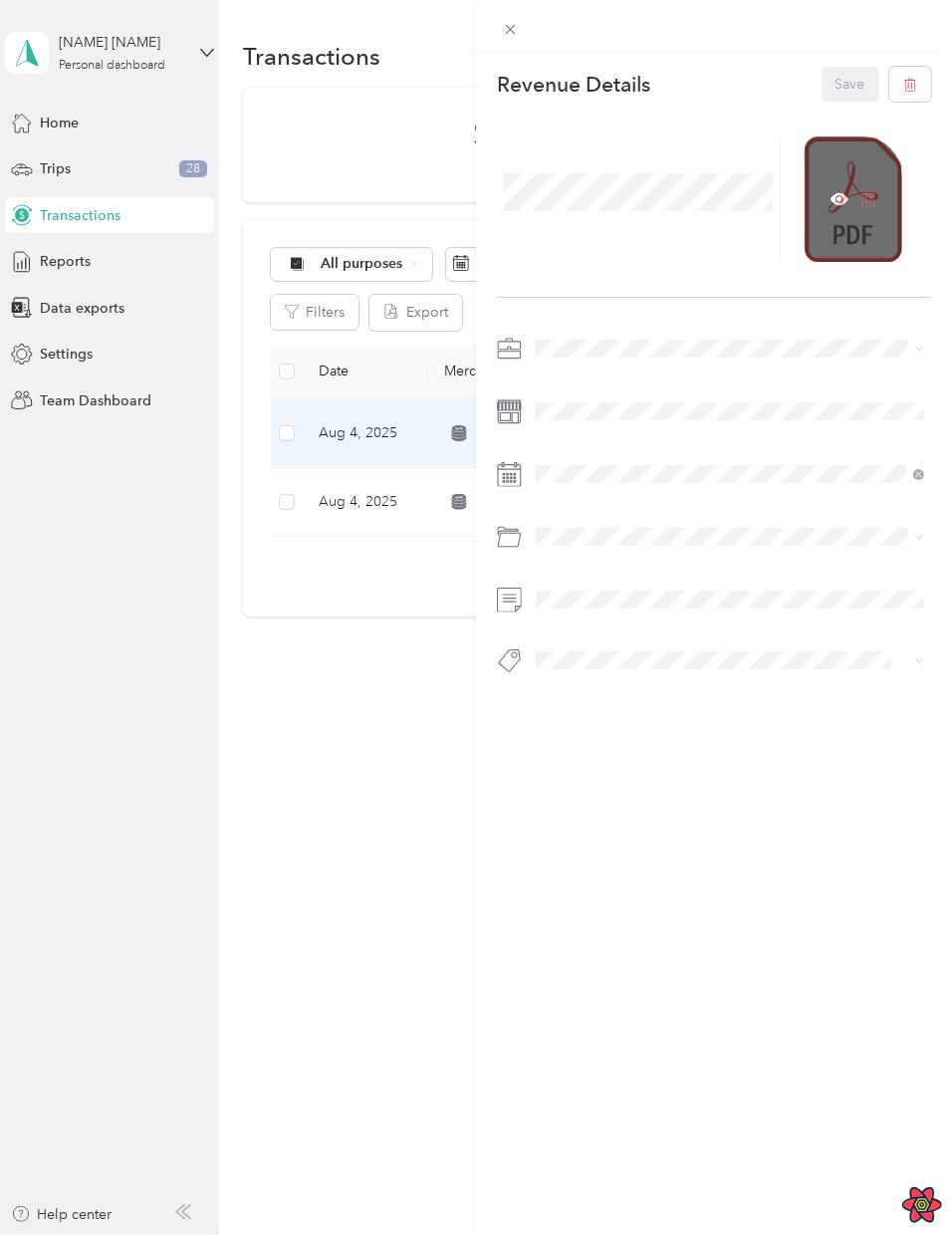 click 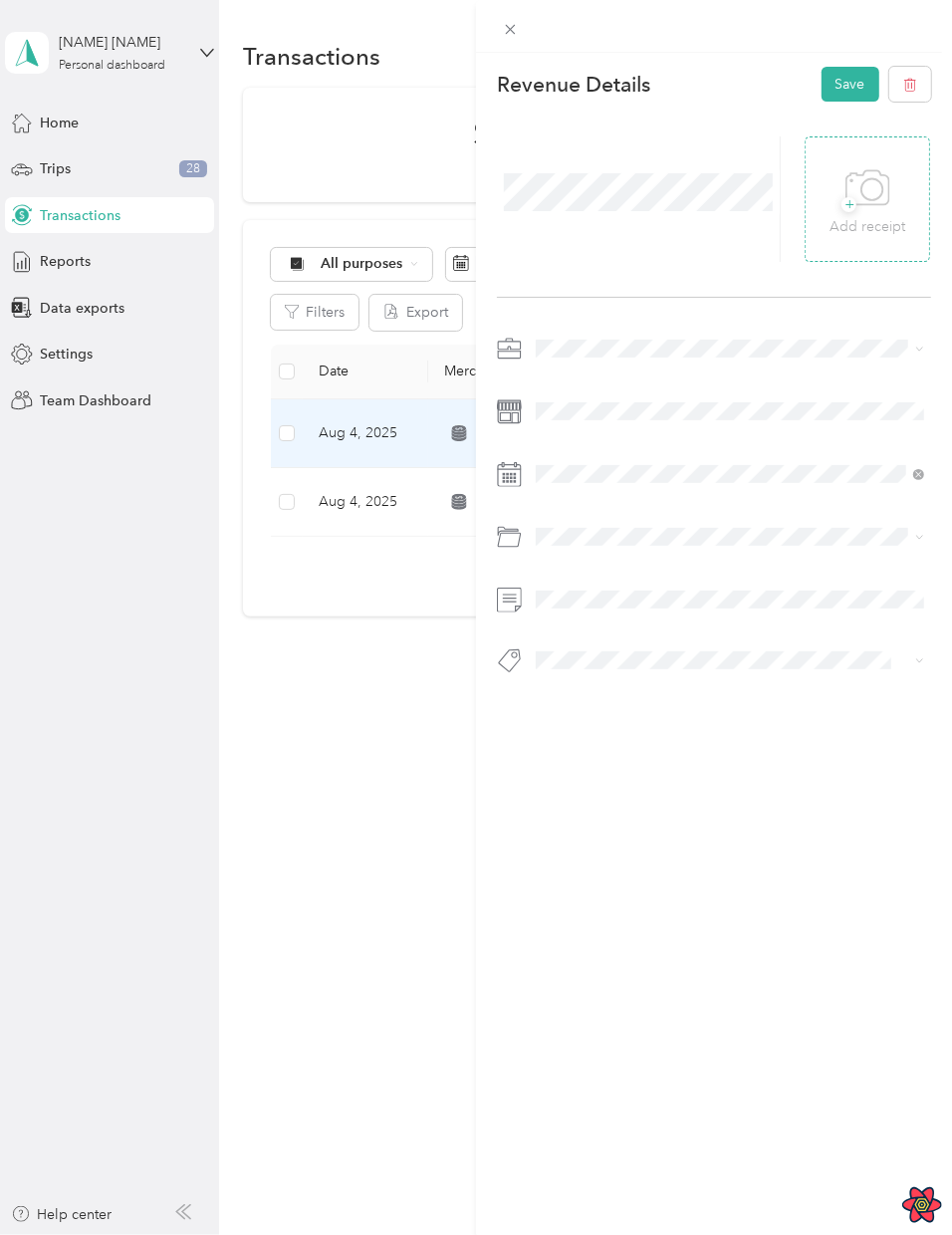 click 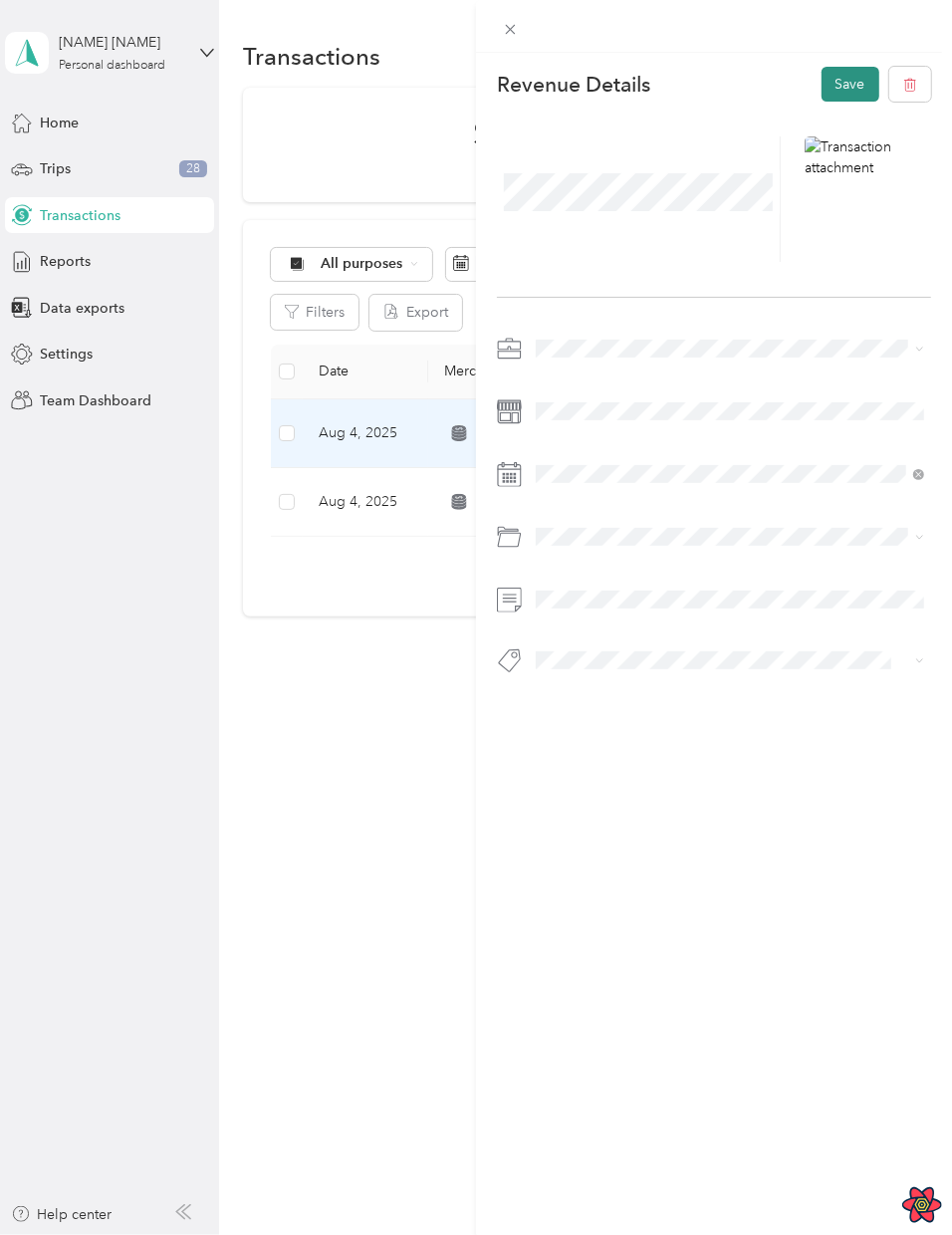 click on "Save" at bounding box center (850, 84) 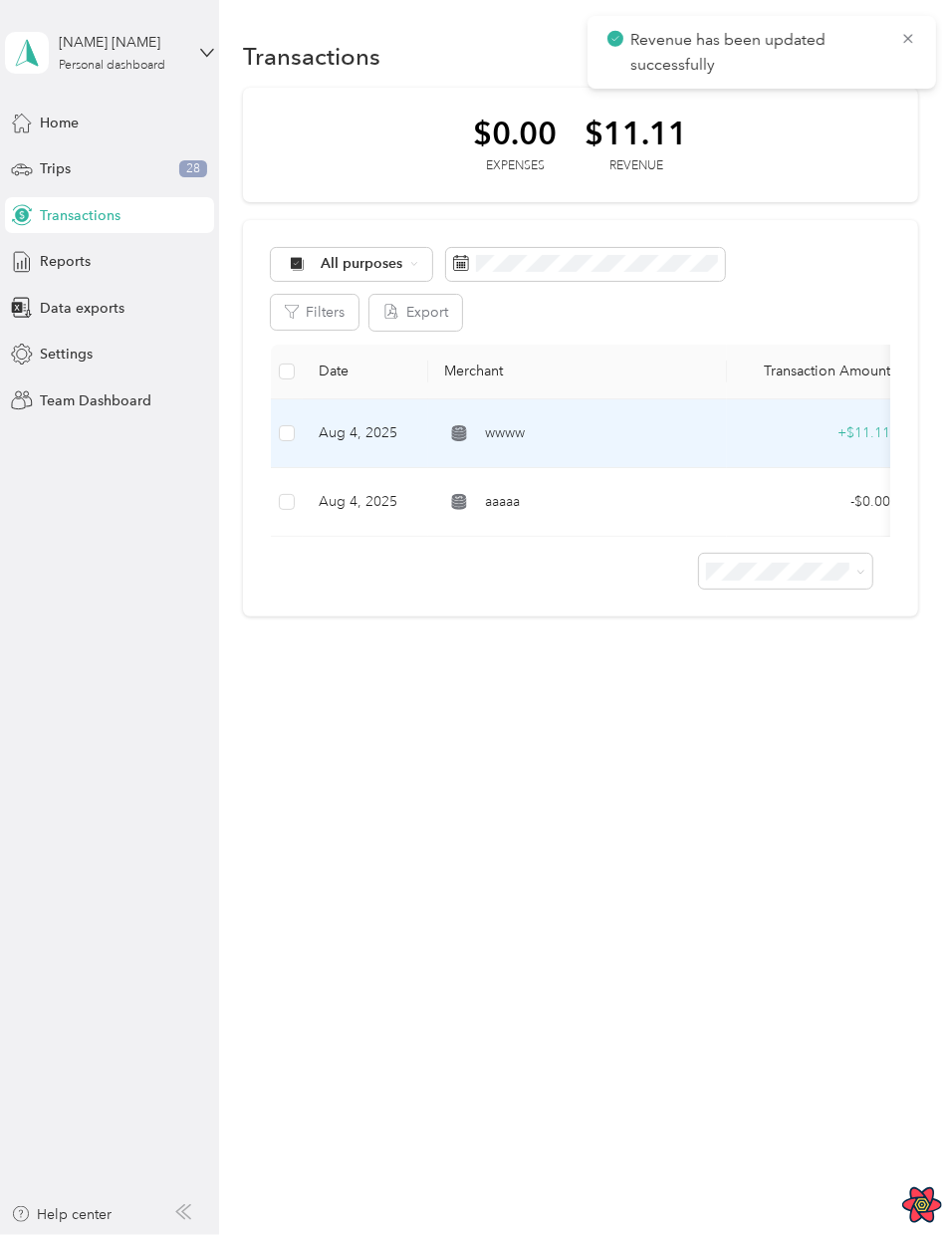 click on "+  $11.11" at bounding box center [817, 433] 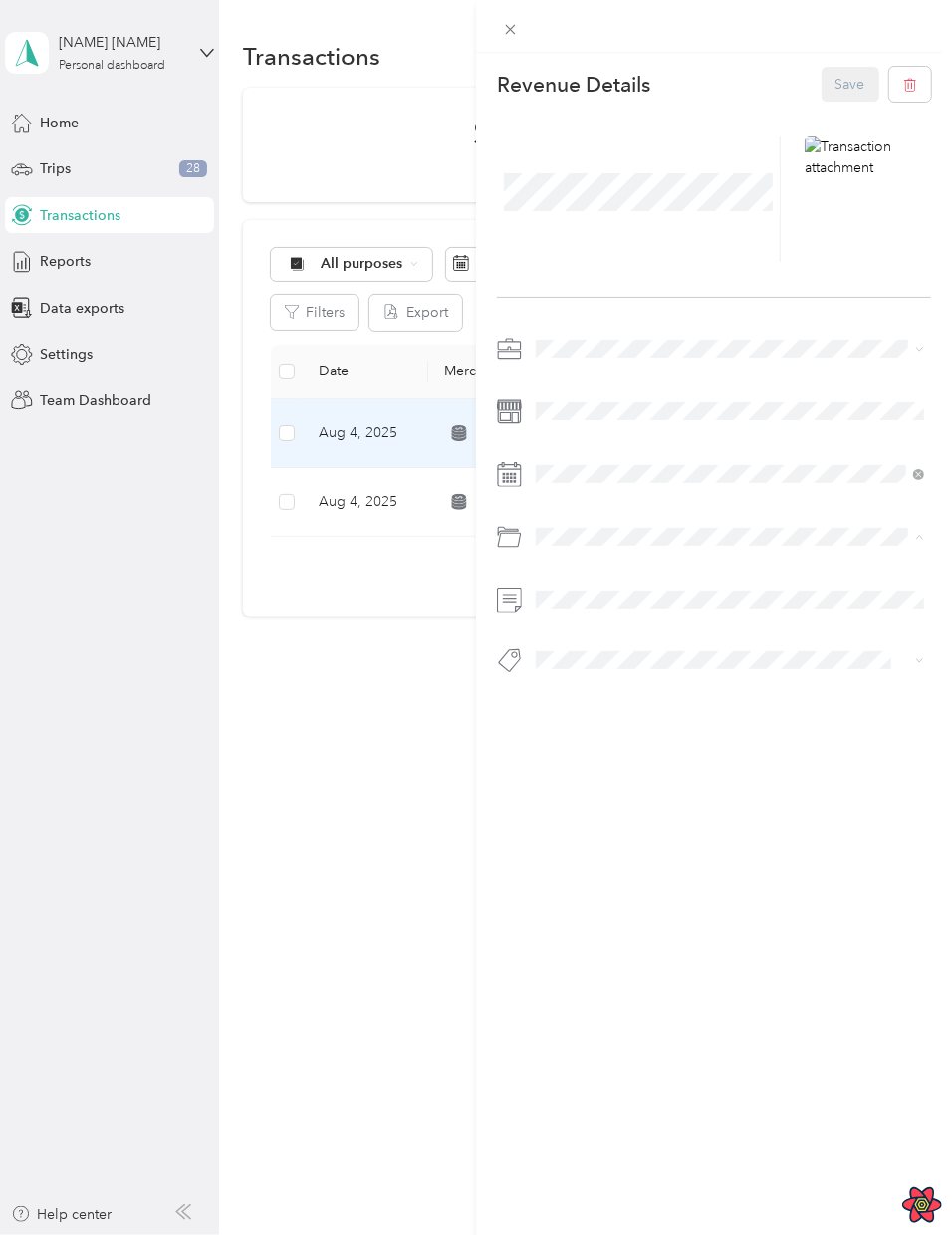 click on "Cat 1" at bounding box center [730, 614] 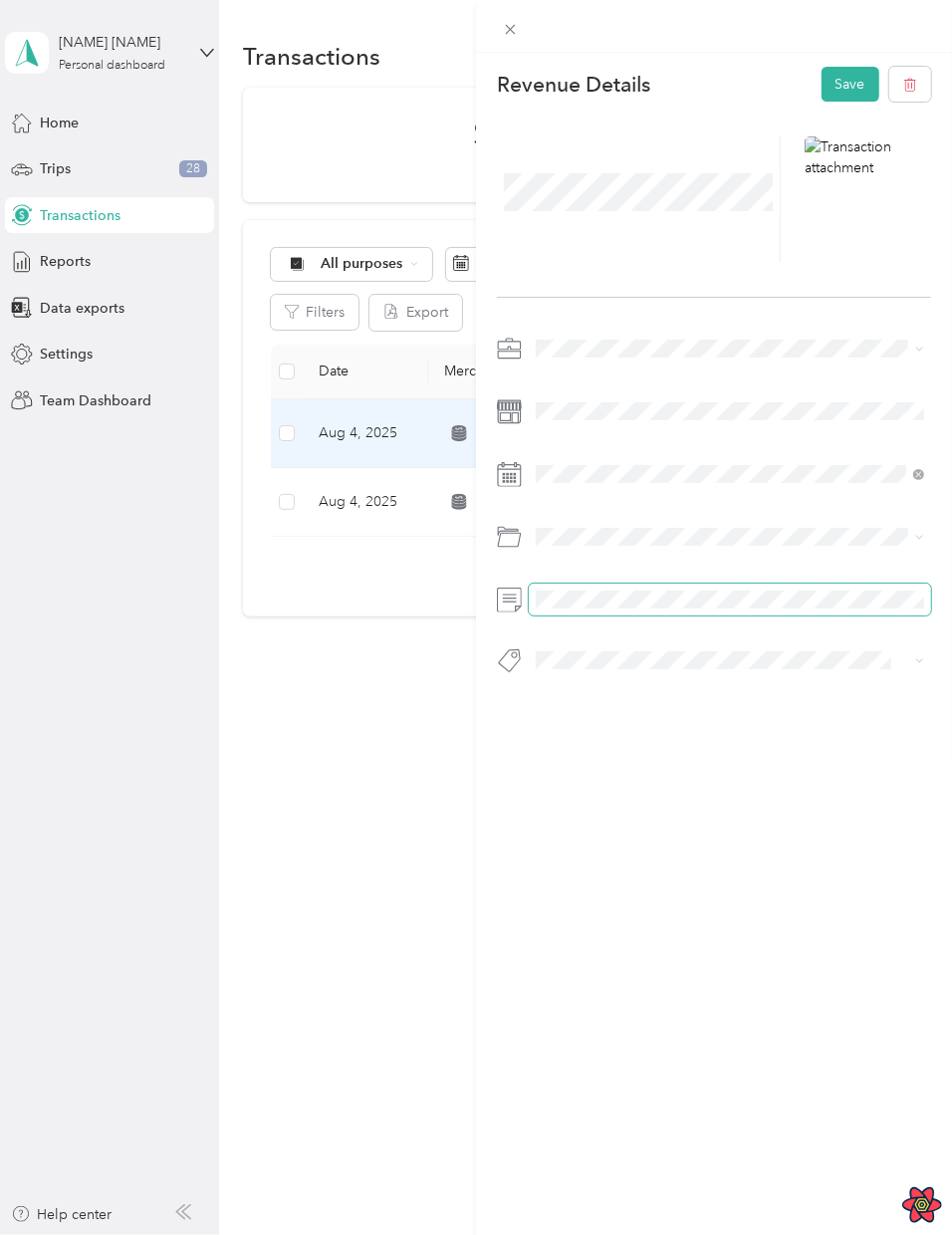 click at bounding box center [730, 600] 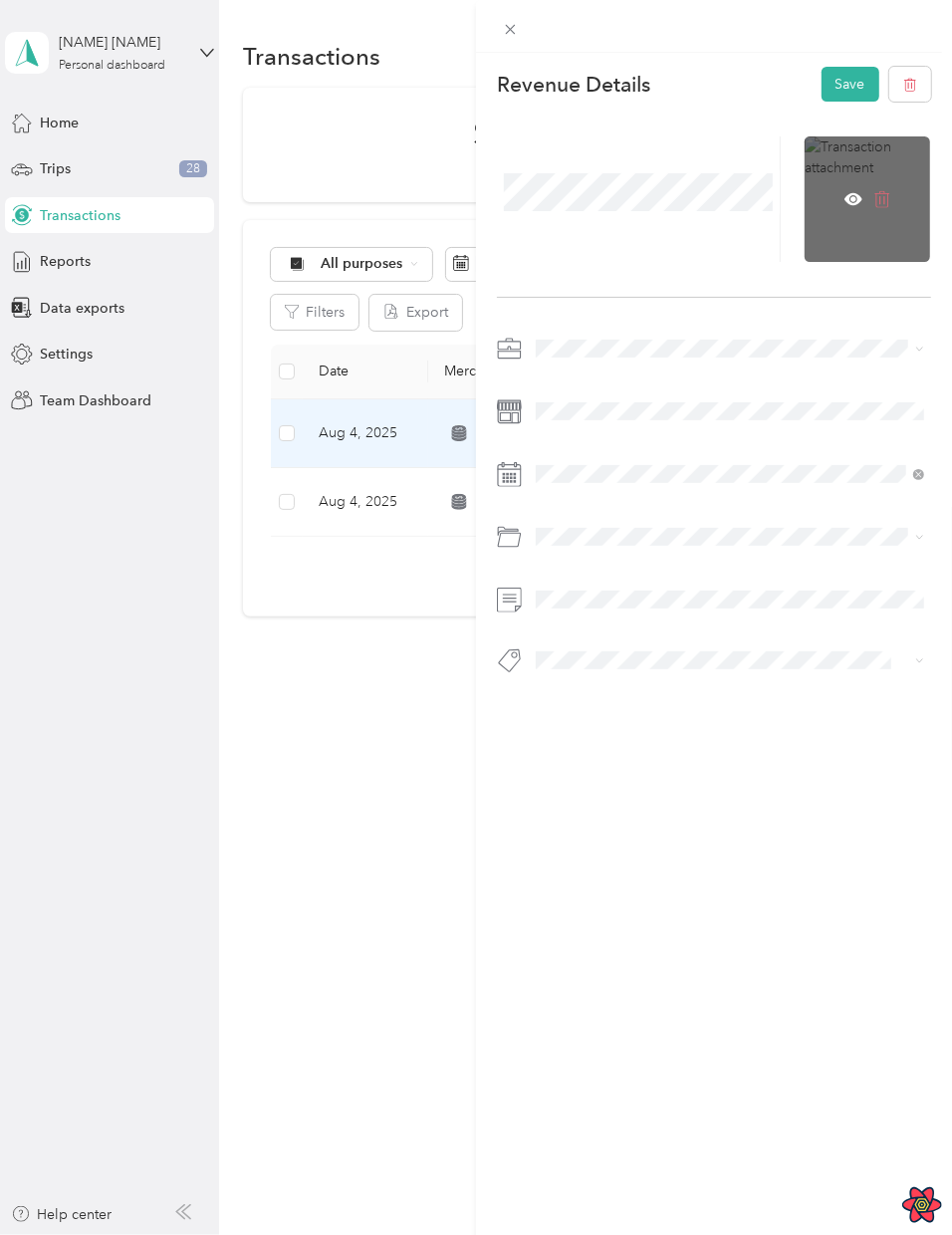 click 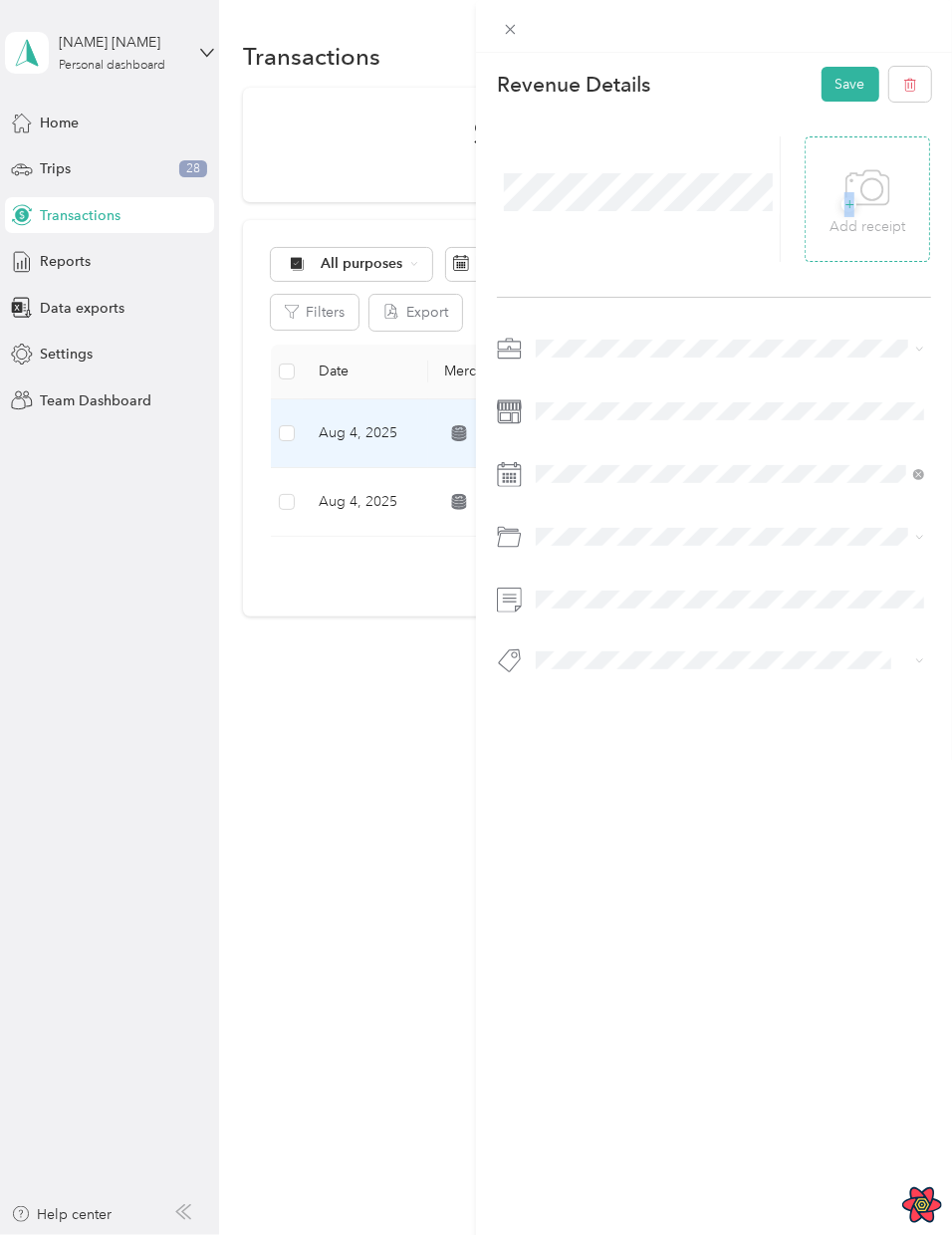 click 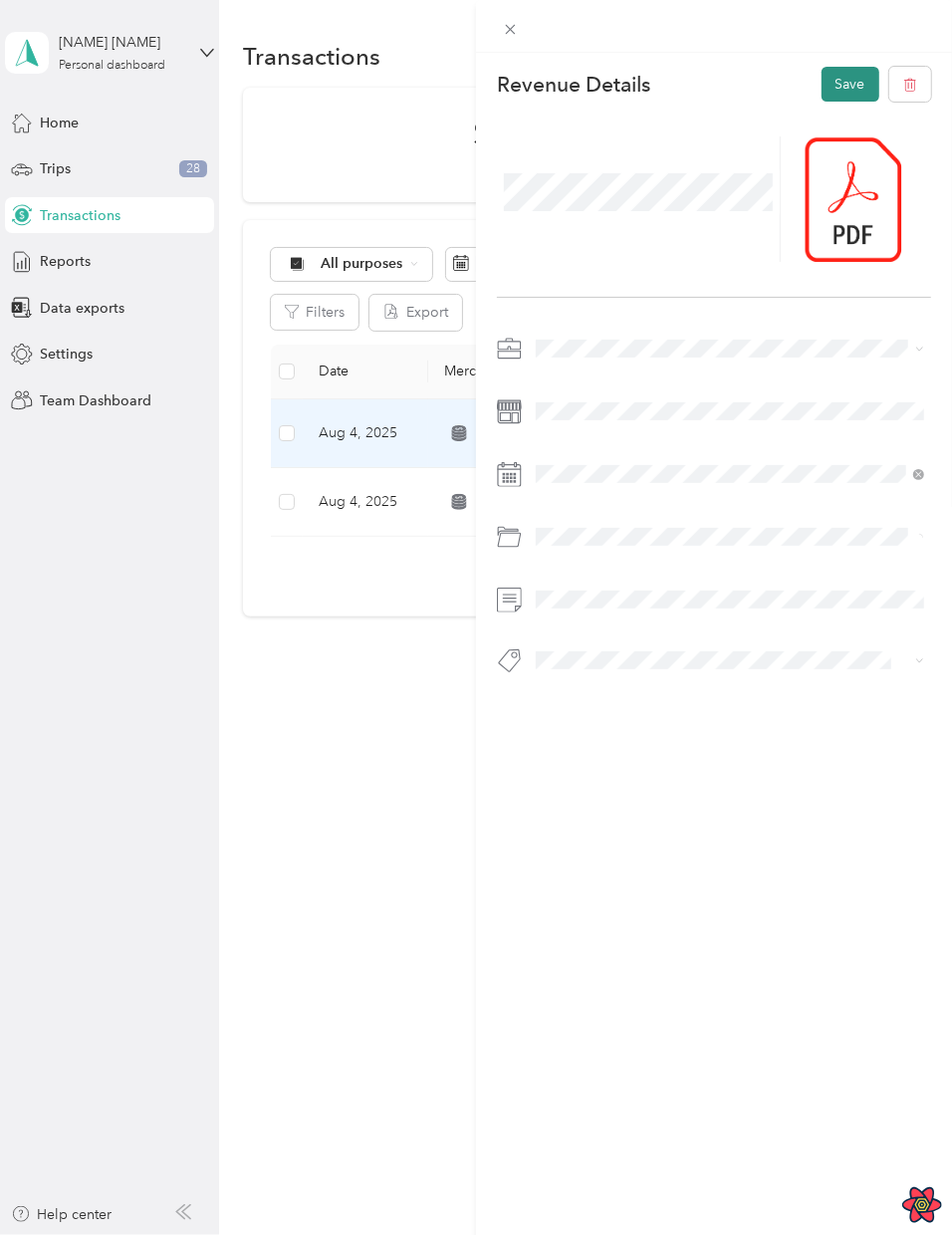 click on "Save" at bounding box center (850, 84) 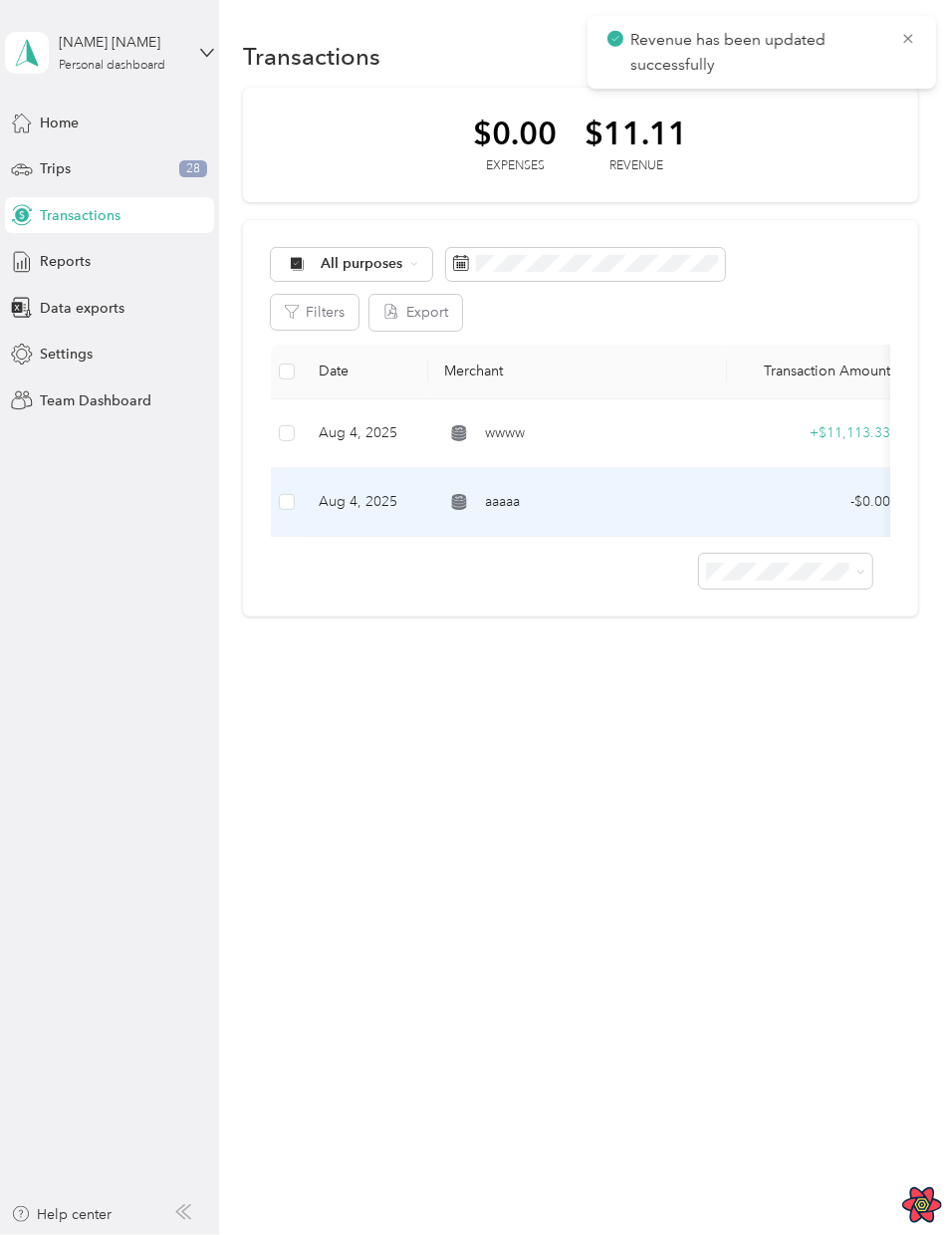 click on "aaaaa" at bounding box center [578, 502] 